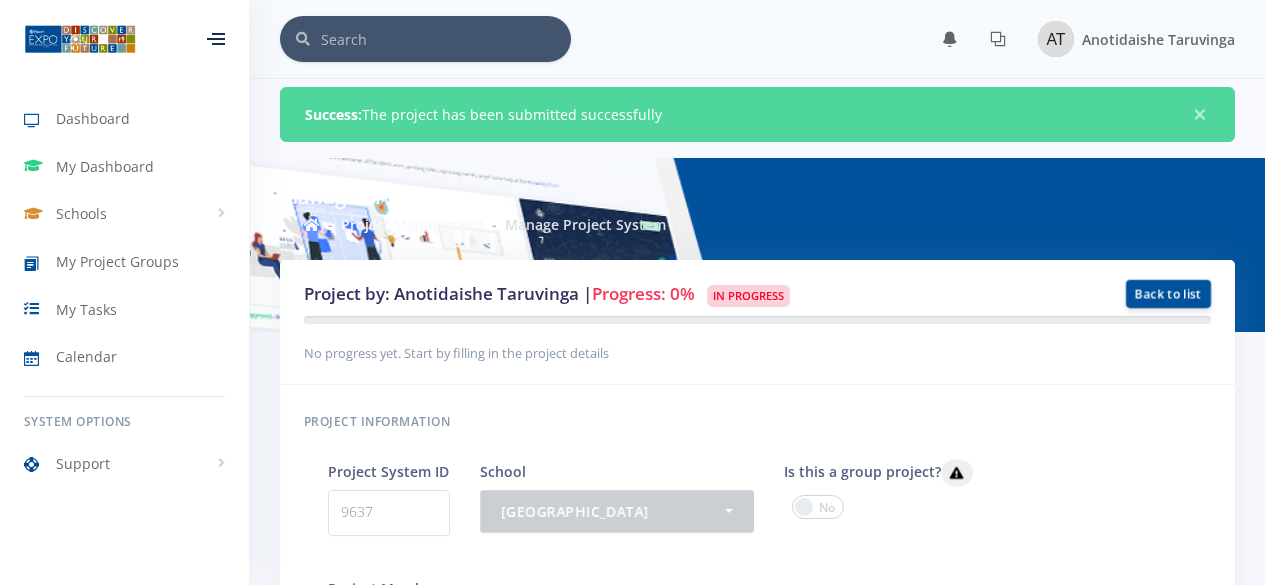 click at bounding box center (438, 1584) 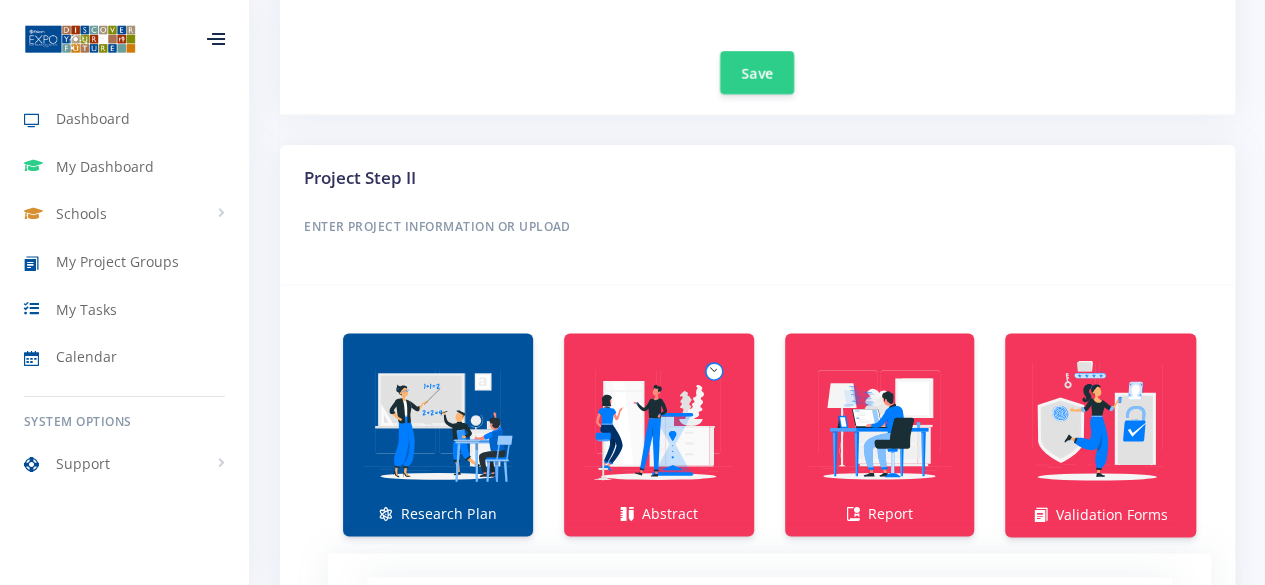 scroll, scrollTop: 0, scrollLeft: 0, axis: both 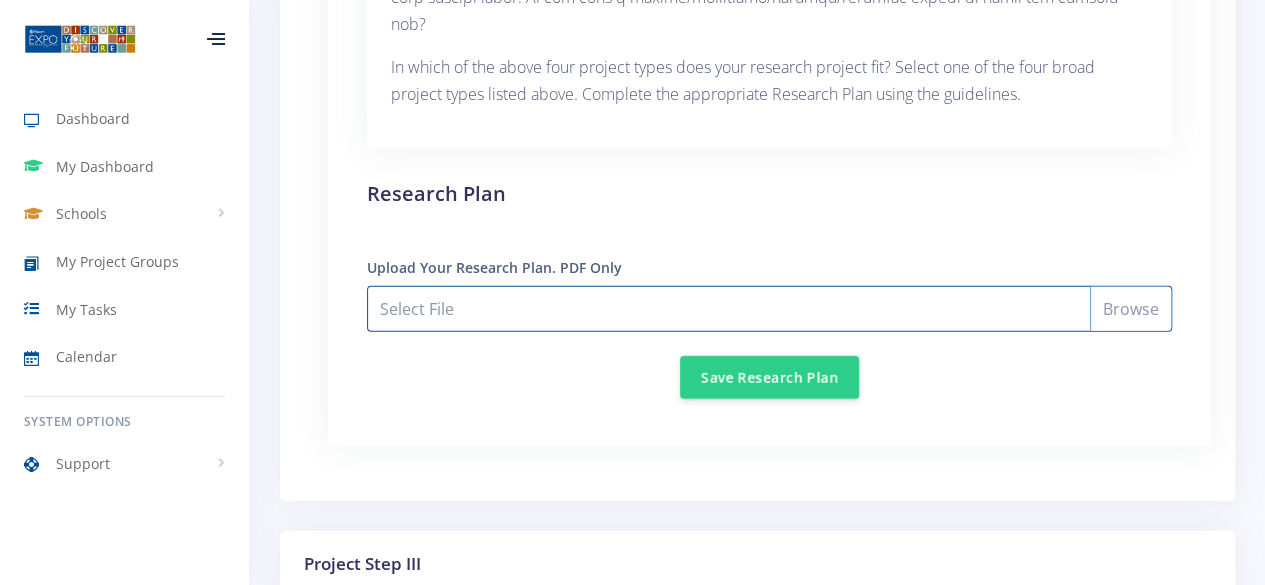 click on "Select File" at bounding box center (769, 309) 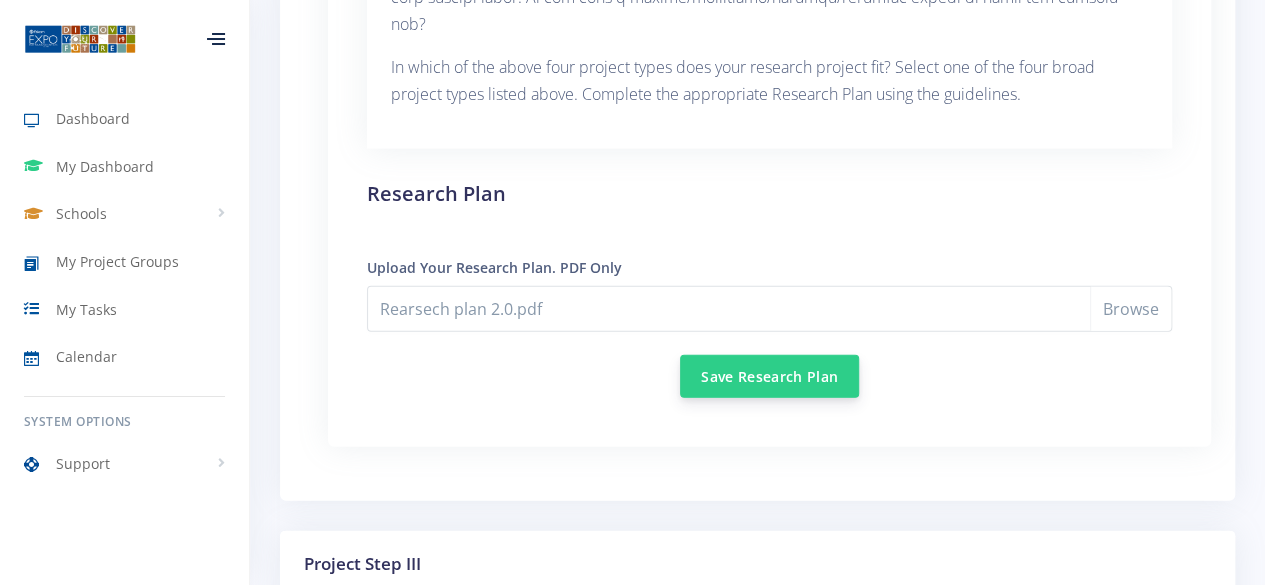 click on "Save Research Plan" at bounding box center (769, 376) 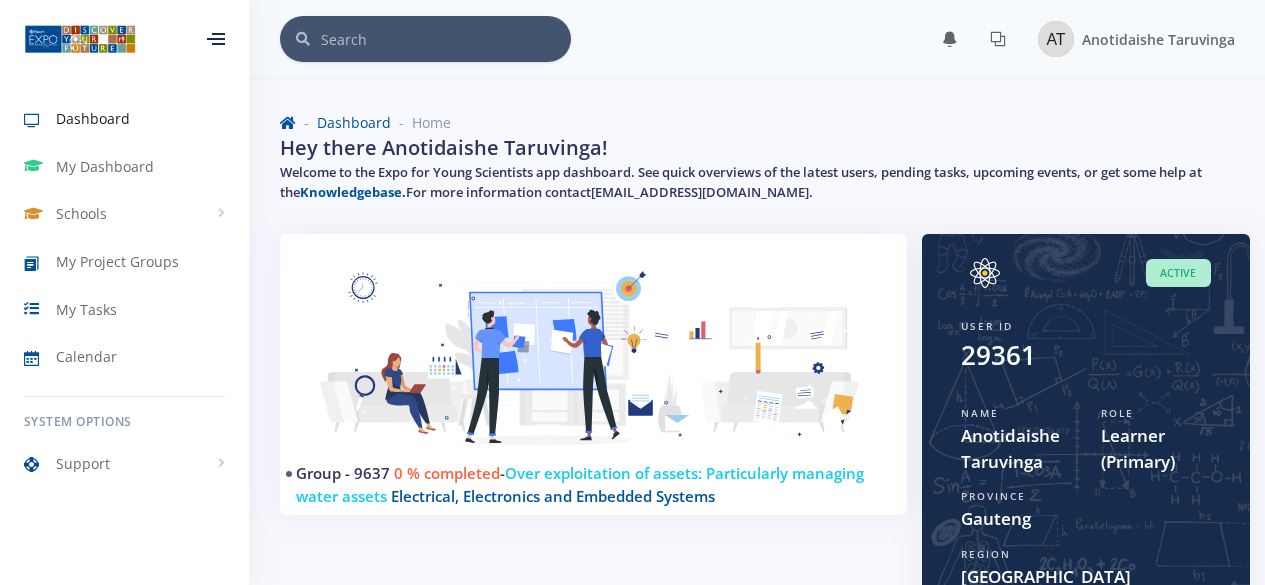 scroll, scrollTop: 0, scrollLeft: 0, axis: both 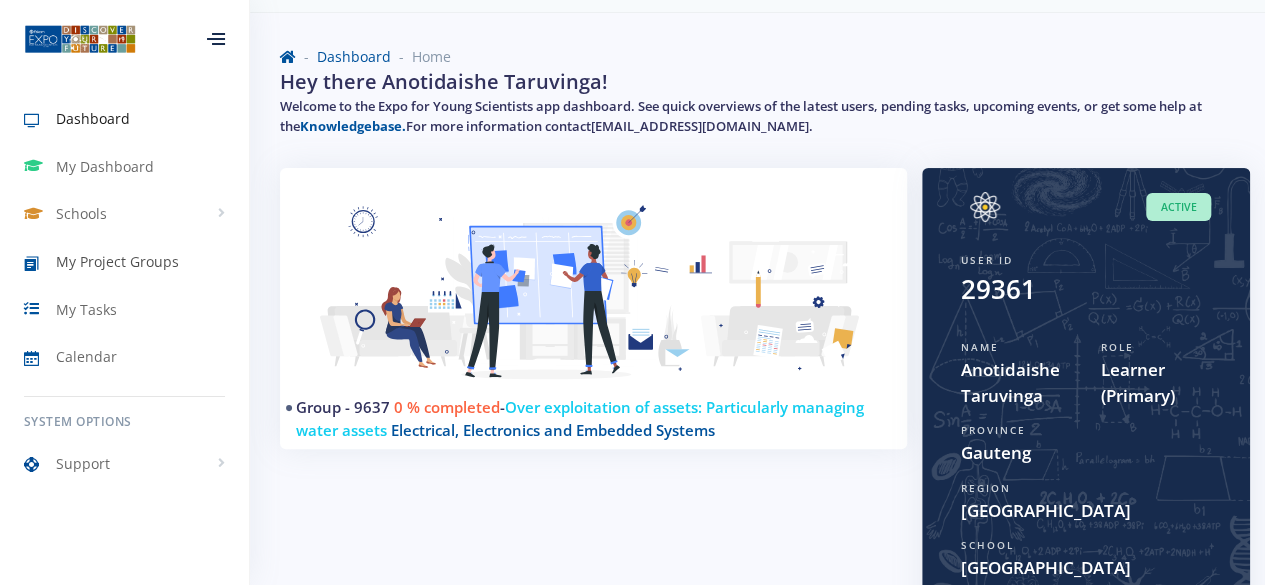 click on "My Project Groups" at bounding box center (117, 261) 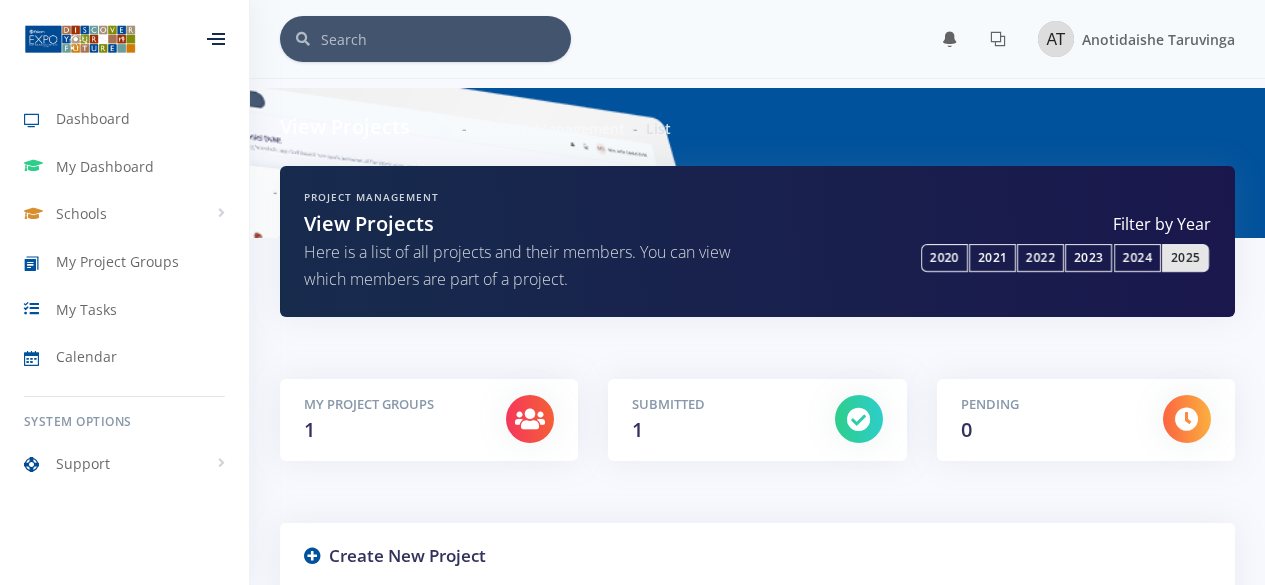 scroll, scrollTop: 0, scrollLeft: 0, axis: both 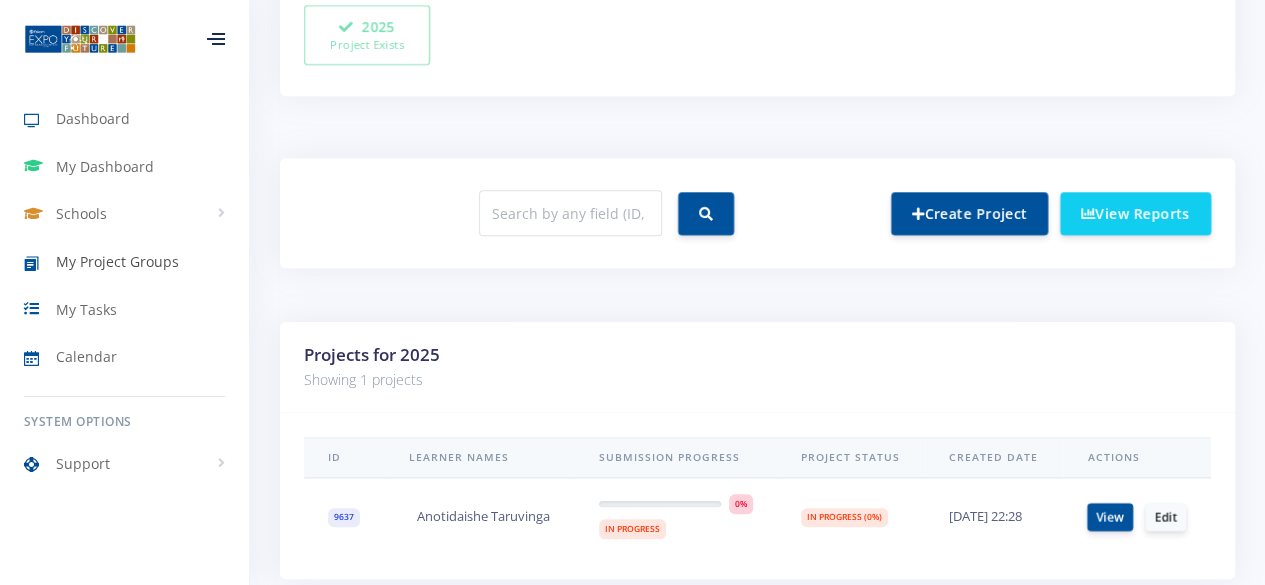 click on "My Project Groups" at bounding box center (117, 261) 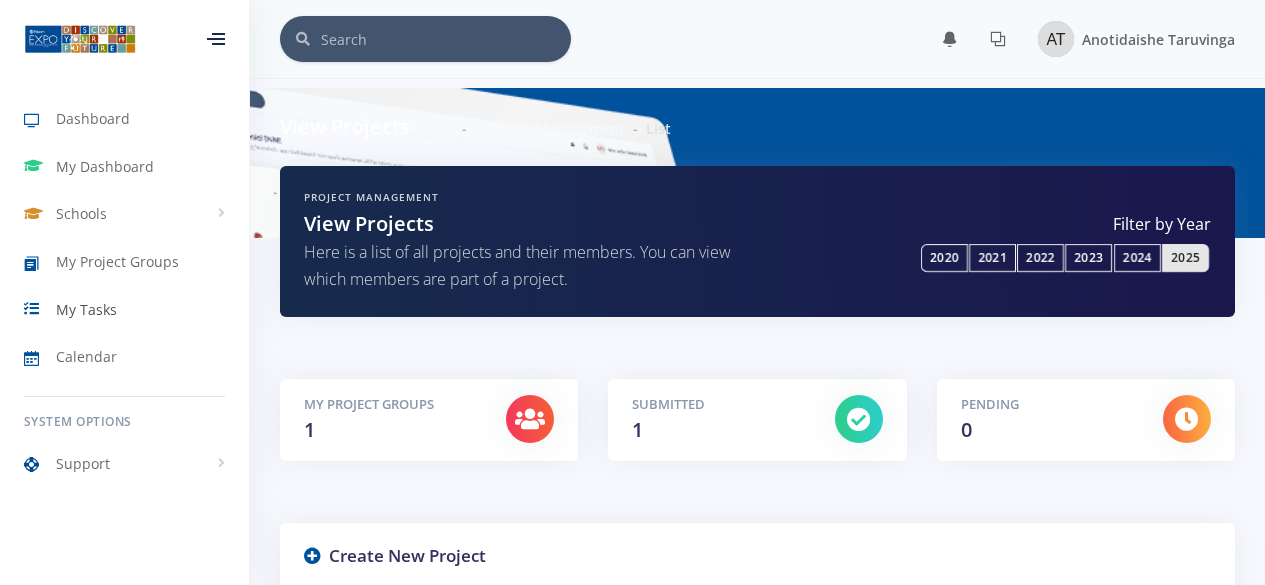 scroll, scrollTop: 0, scrollLeft: 0, axis: both 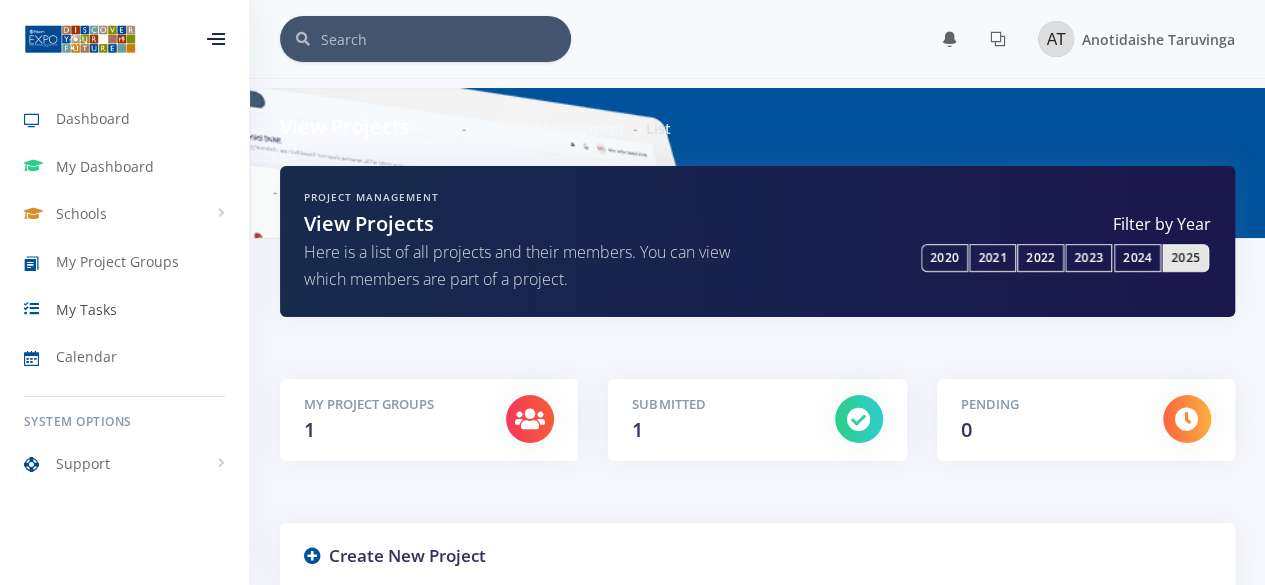 click on "My Tasks" at bounding box center [86, 309] 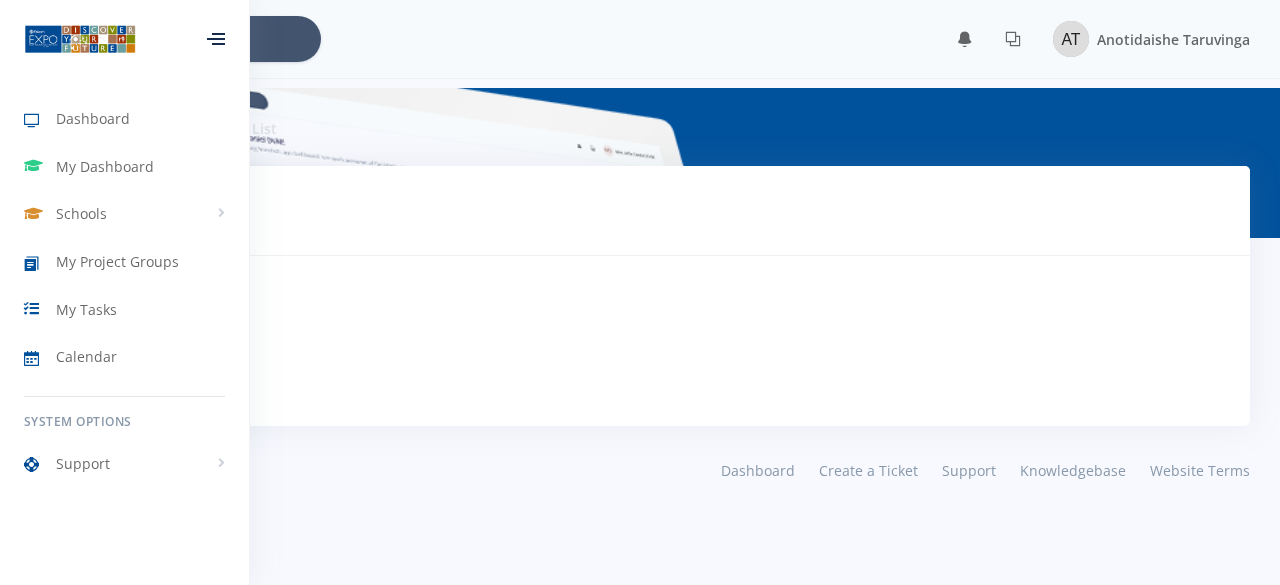 scroll, scrollTop: 0, scrollLeft: 0, axis: both 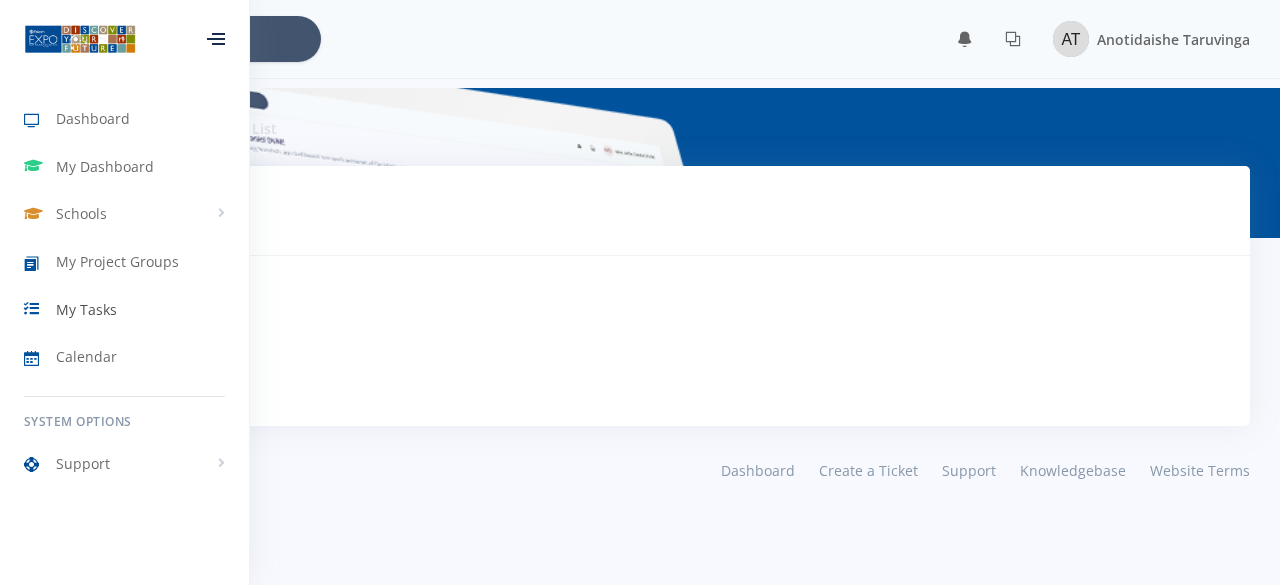 click on "My Tasks" at bounding box center [86, 309] 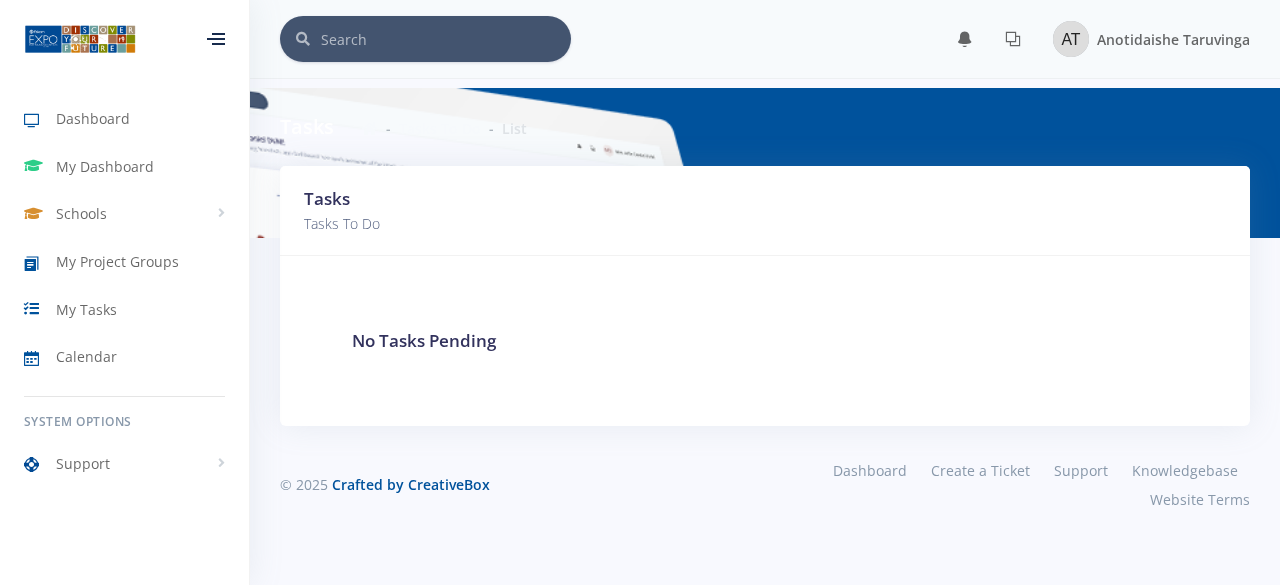 scroll, scrollTop: 0, scrollLeft: 0, axis: both 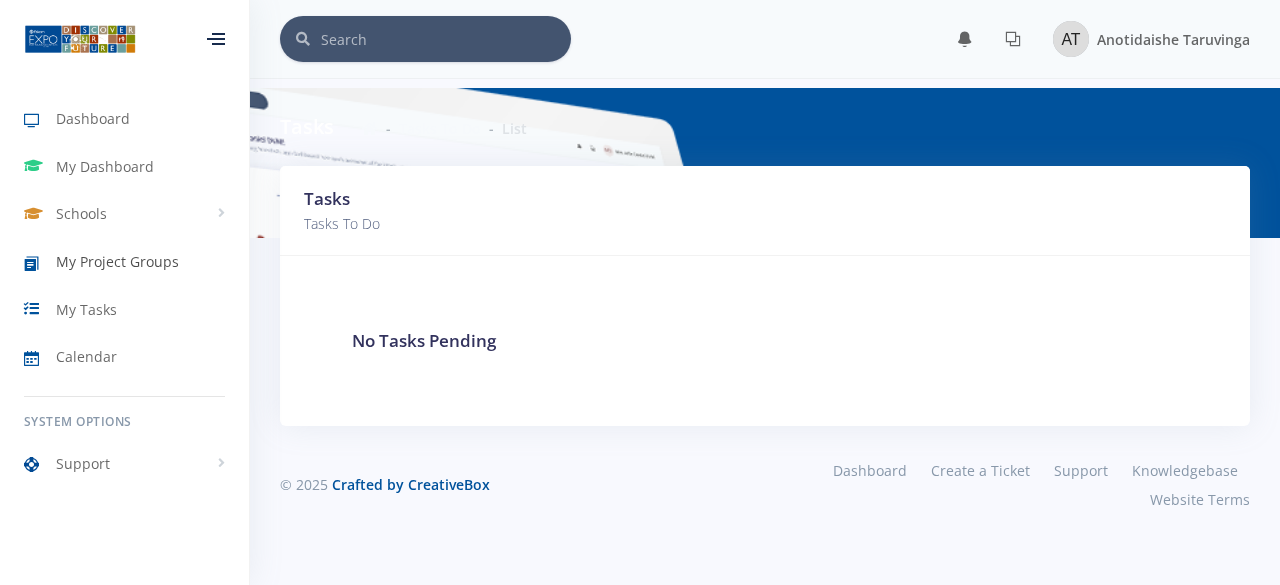 click on "My Project Groups" at bounding box center (124, 262) 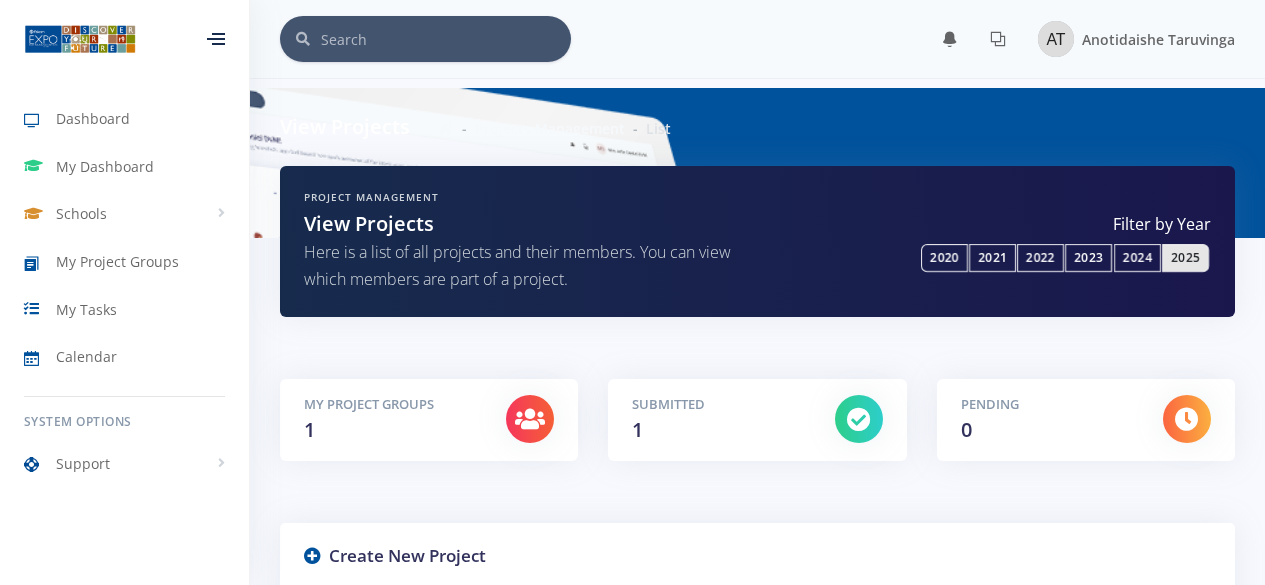 scroll, scrollTop: 0, scrollLeft: 0, axis: both 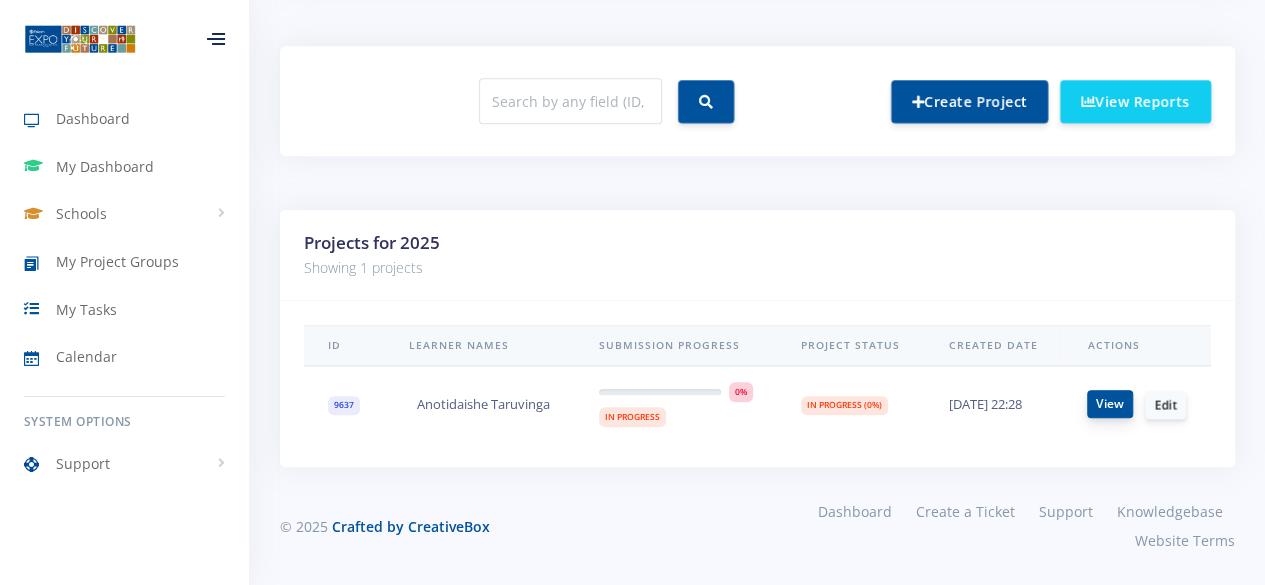 click on "View" at bounding box center (1110, 404) 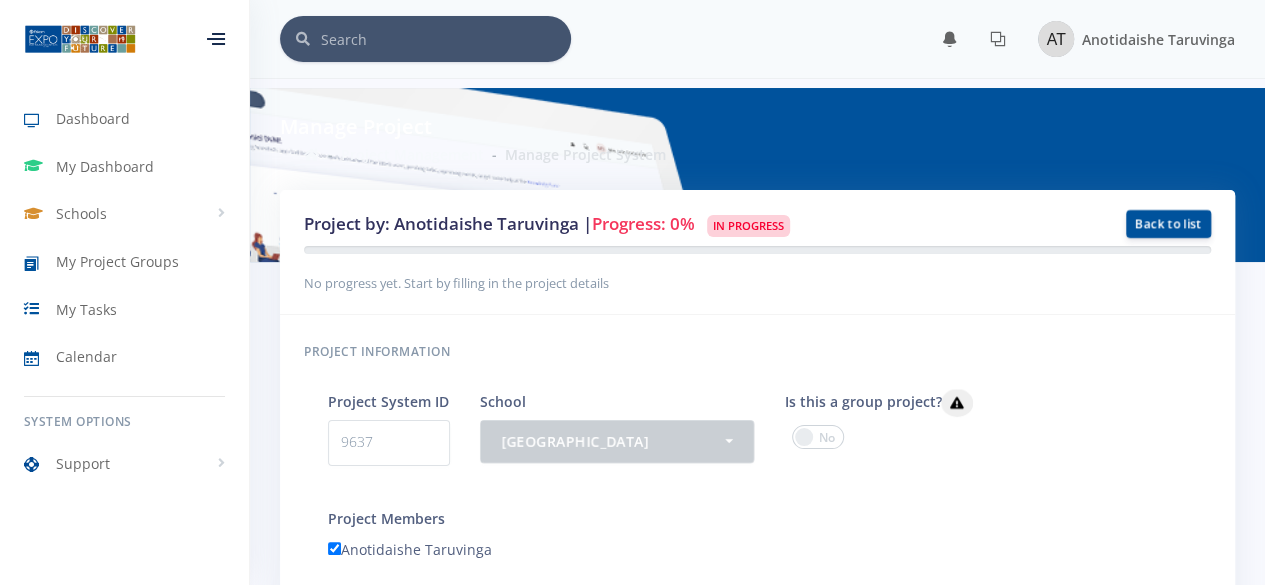 scroll, scrollTop: 0, scrollLeft: 0, axis: both 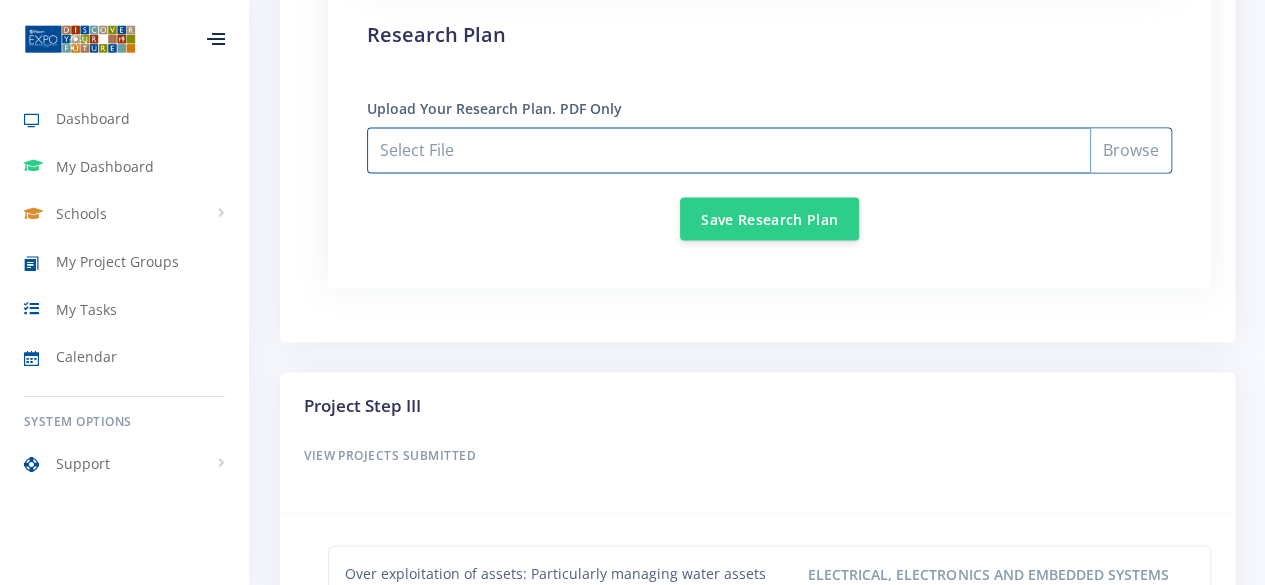click on "Select File" at bounding box center (769, 150) 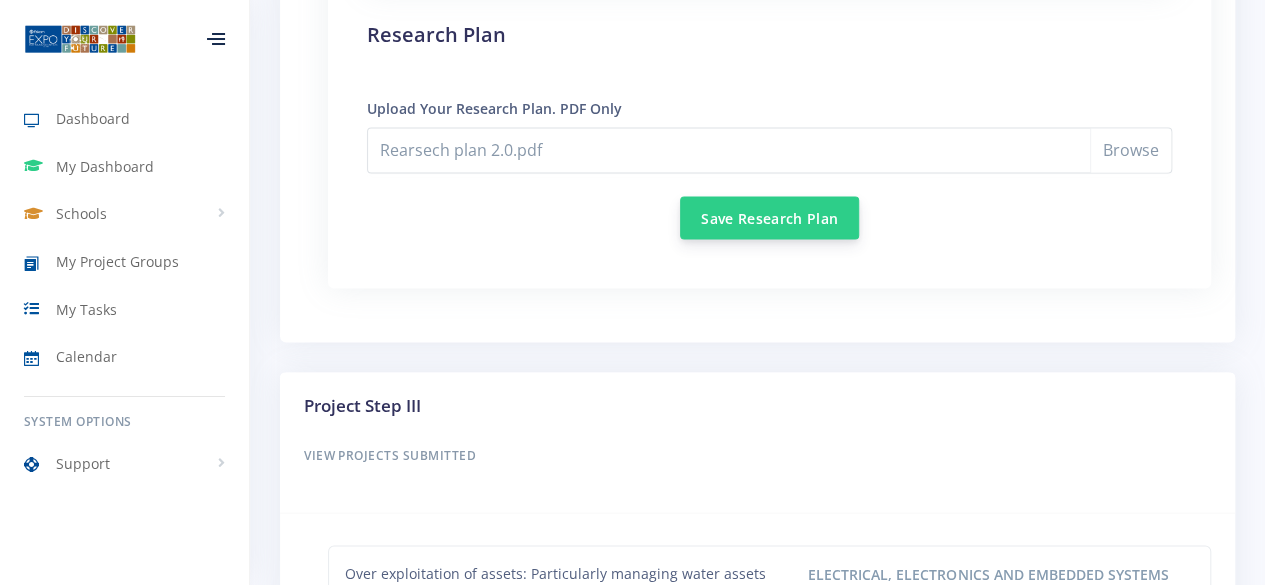 click on "Save Research Plan" at bounding box center [769, 217] 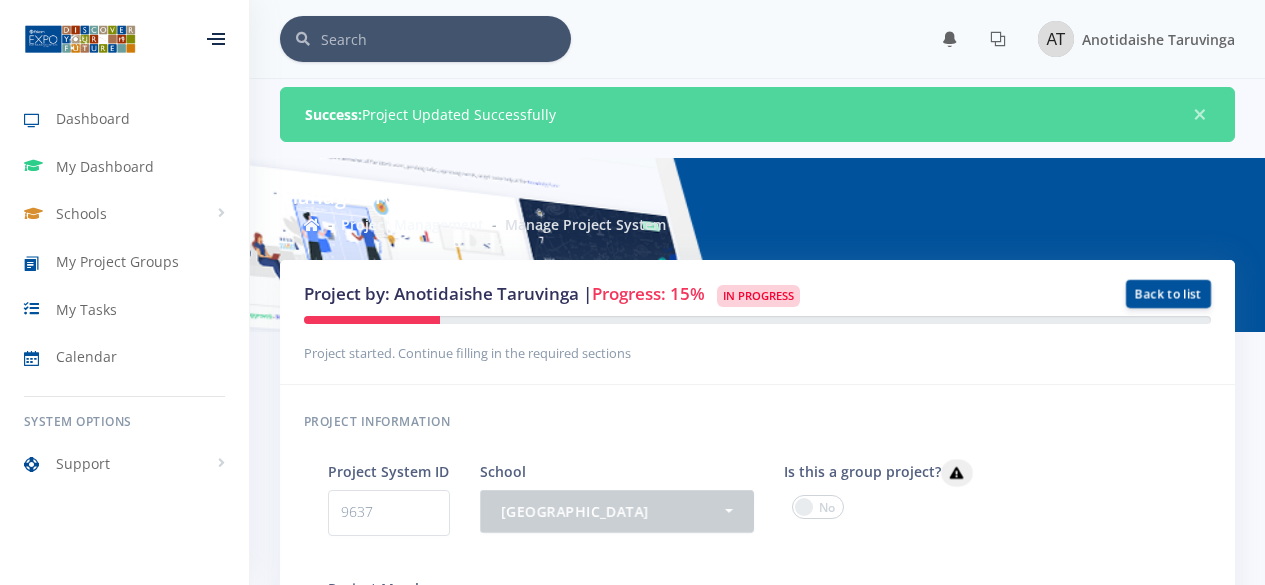 scroll, scrollTop: 0, scrollLeft: 0, axis: both 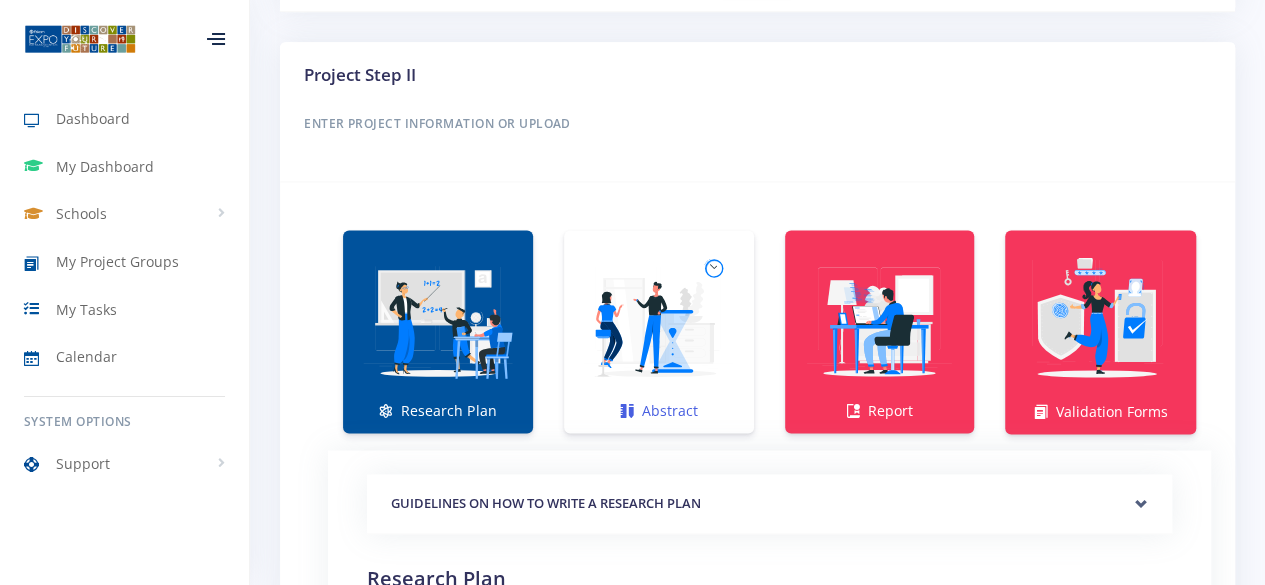click at bounding box center [659, 321] 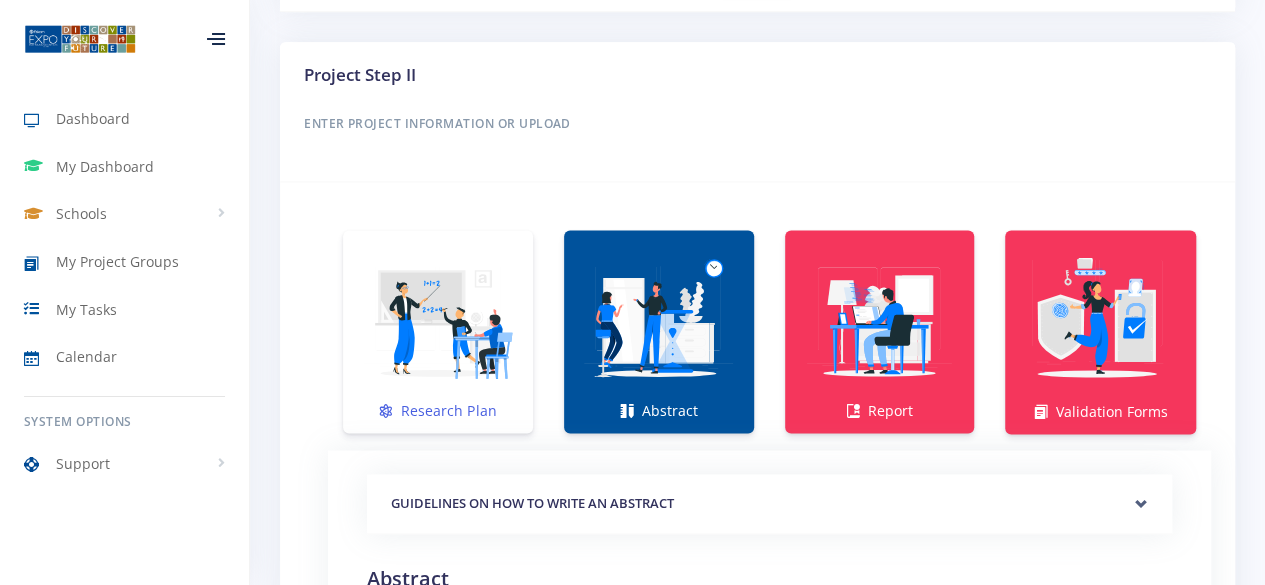 click at bounding box center [438, 321] 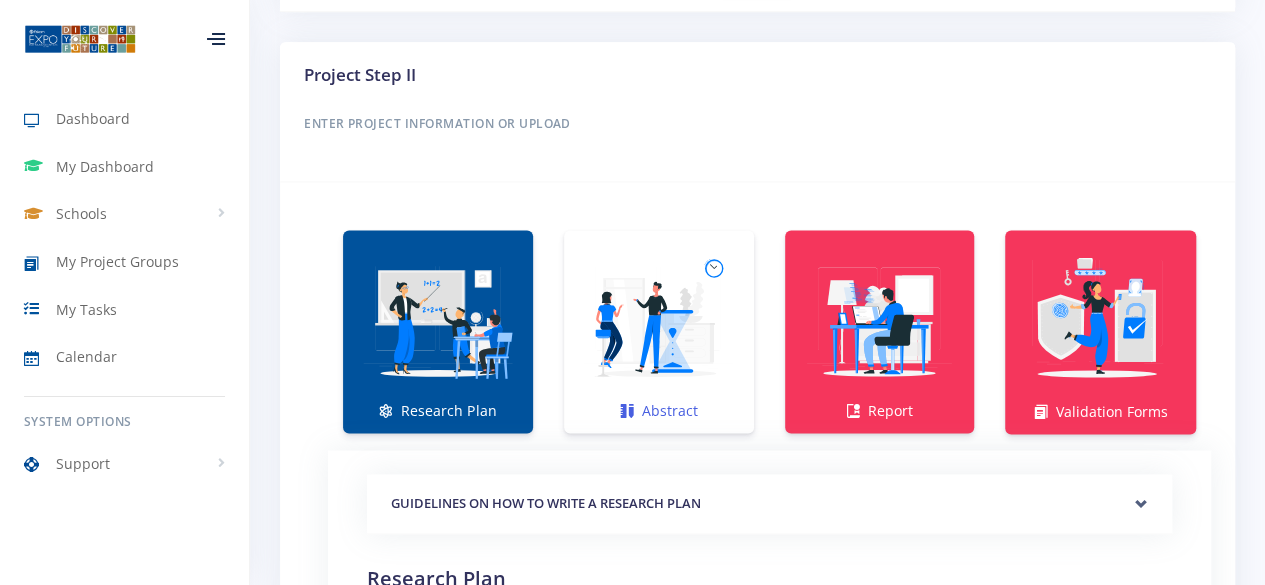 click at bounding box center [659, 321] 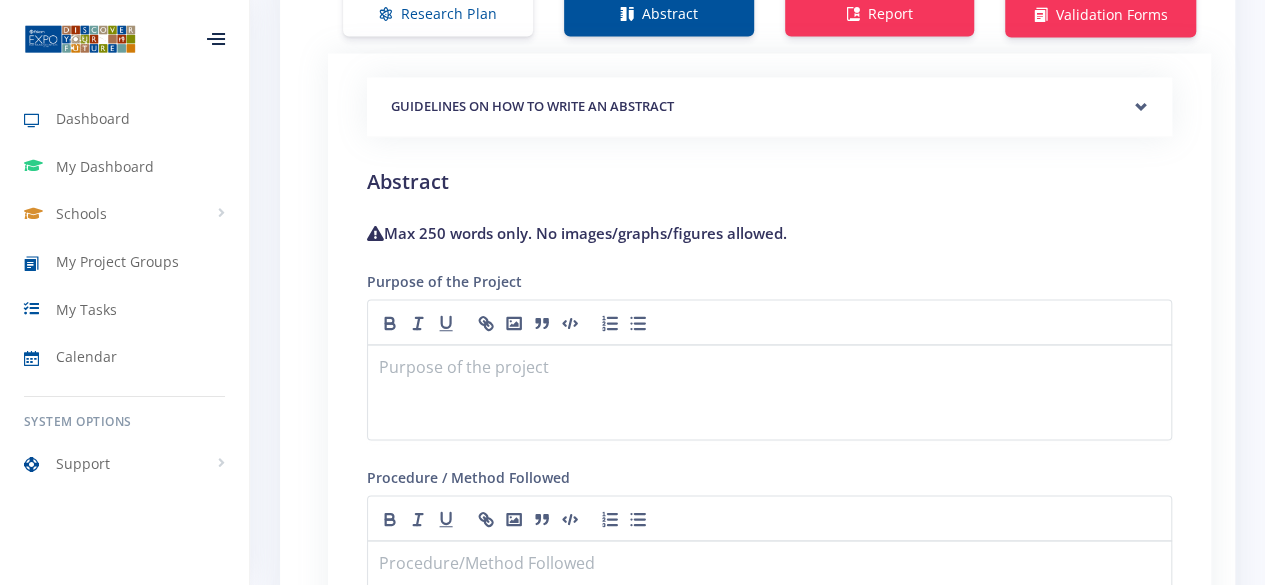 scroll, scrollTop: 1643, scrollLeft: 0, axis: vertical 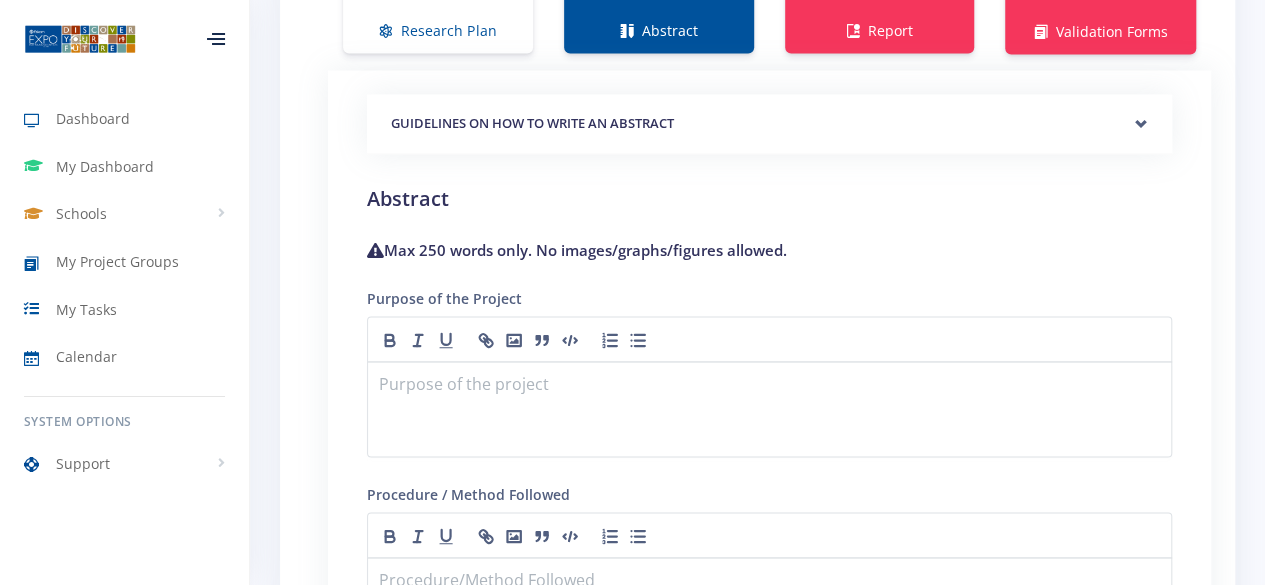 click on "GUIDELINES ON HOW TO WRITE AN
ABSTRACT" at bounding box center (769, 124) 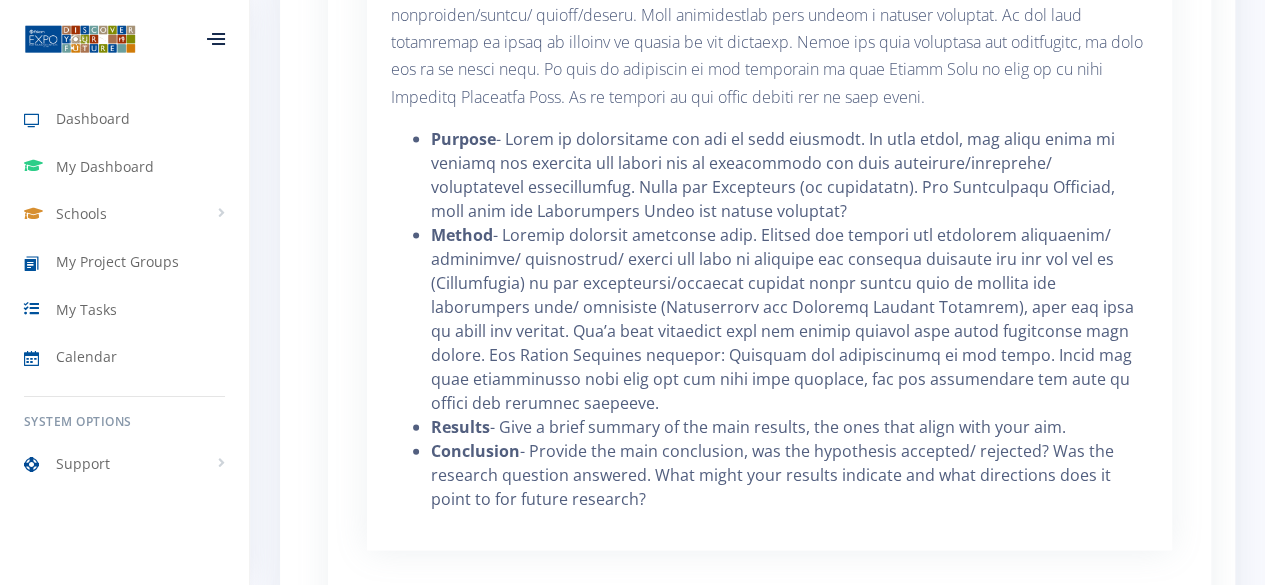 scroll, scrollTop: 1944, scrollLeft: 0, axis: vertical 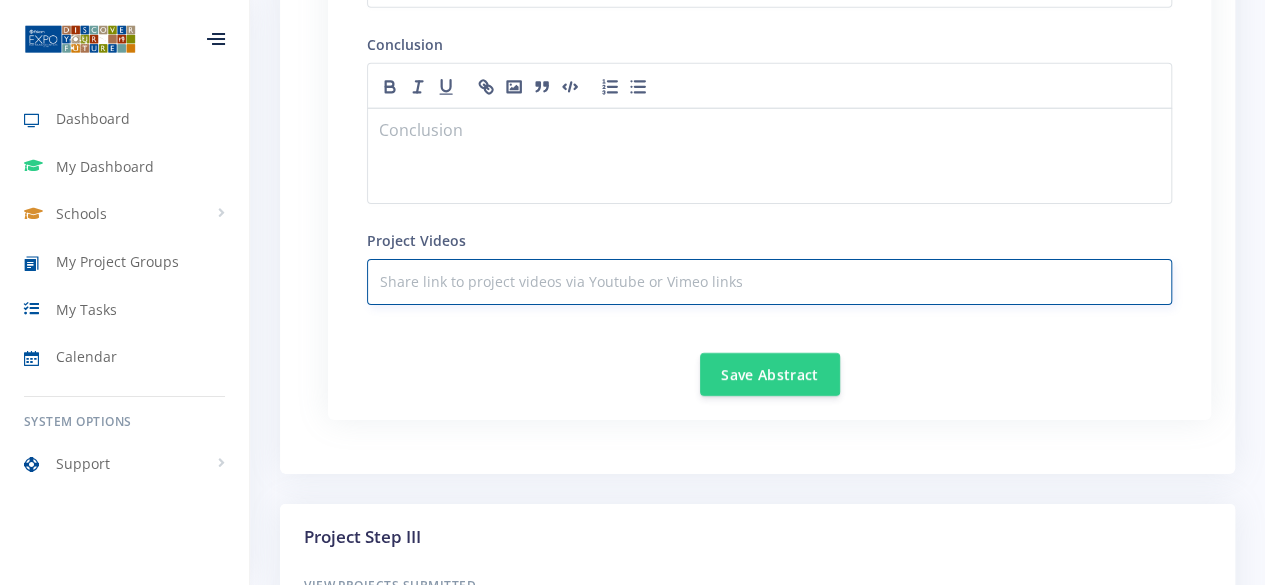 click at bounding box center [769, 282] 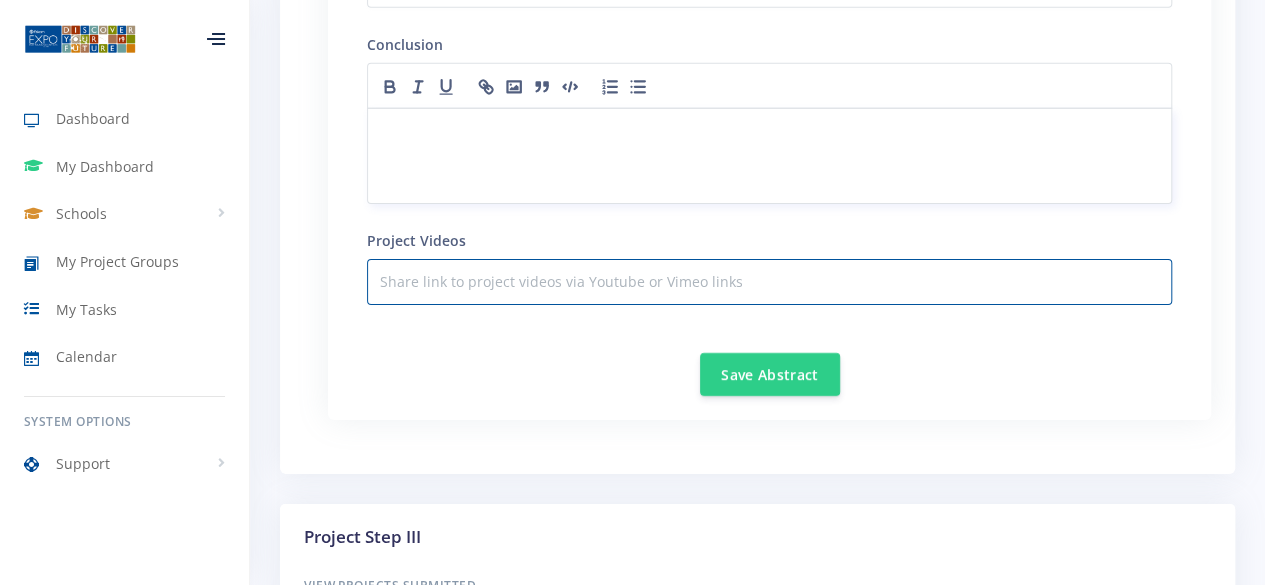 click at bounding box center [769, 156] 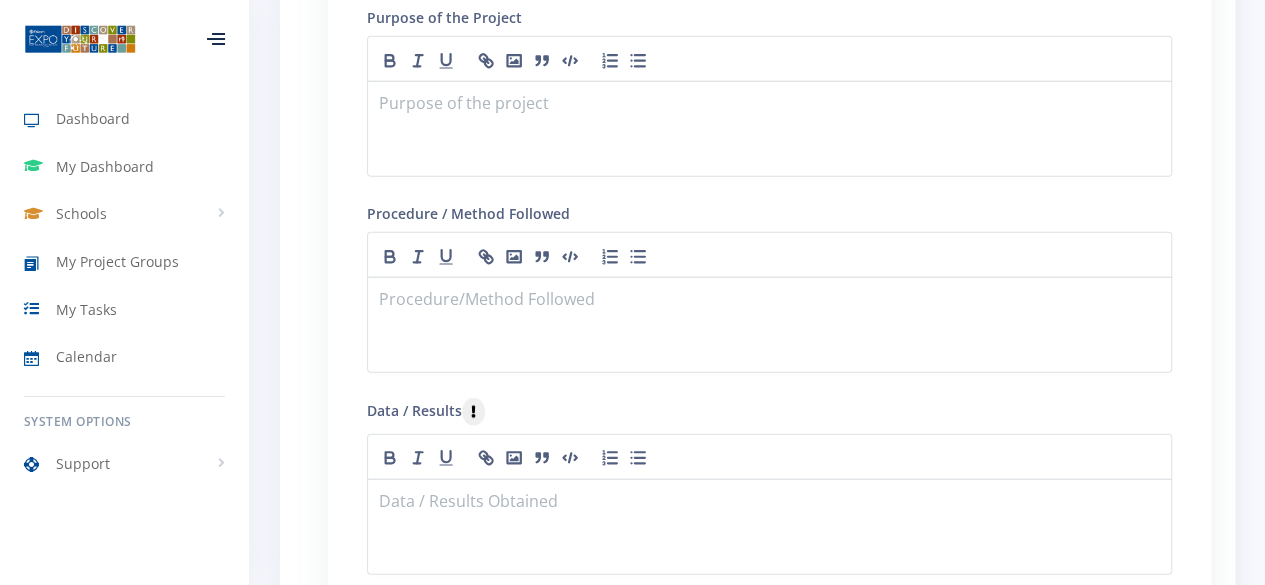 scroll, scrollTop: 2614, scrollLeft: 0, axis: vertical 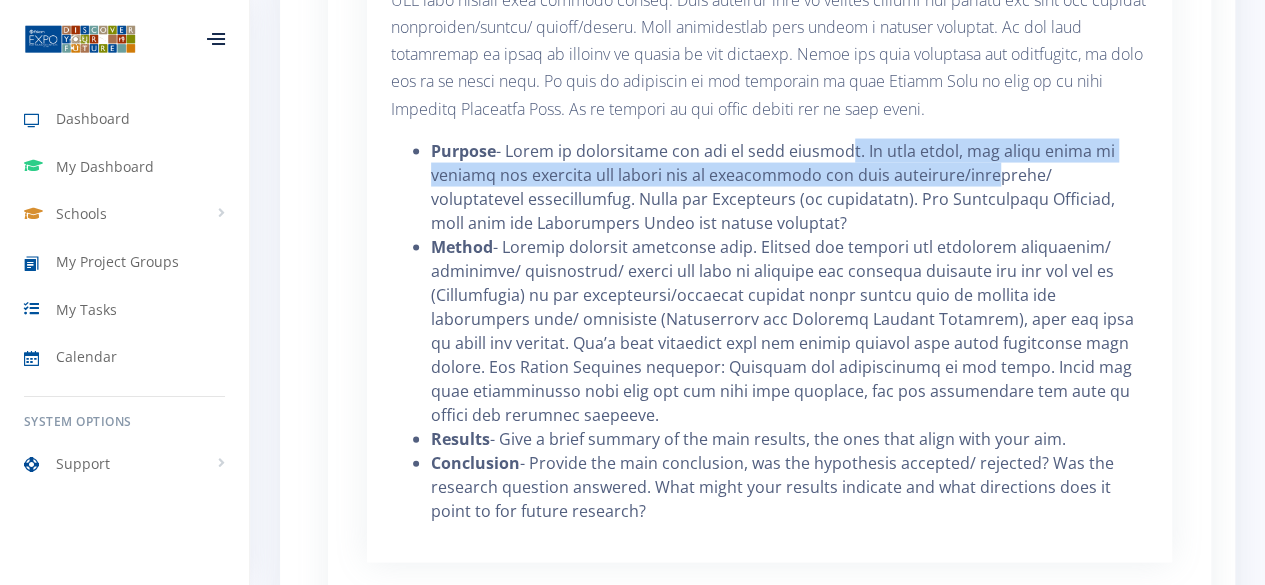 drag, startPoint x: 824, startPoint y: 159, endPoint x: 976, endPoint y: 172, distance: 152.5549 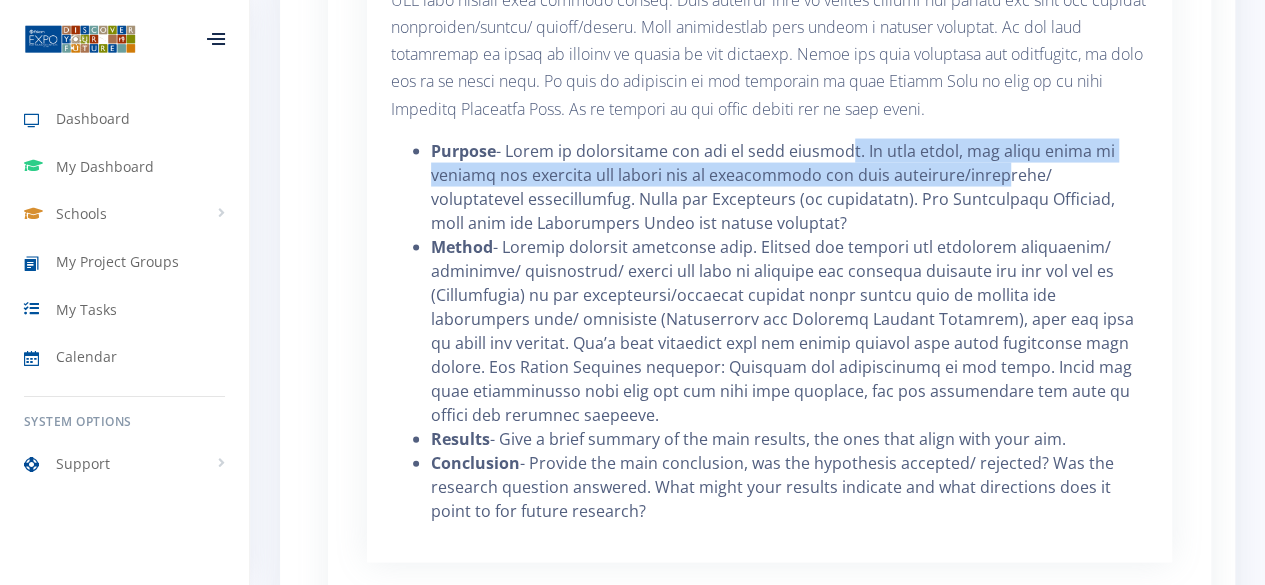 click on "Purpose" at bounding box center (789, 187) 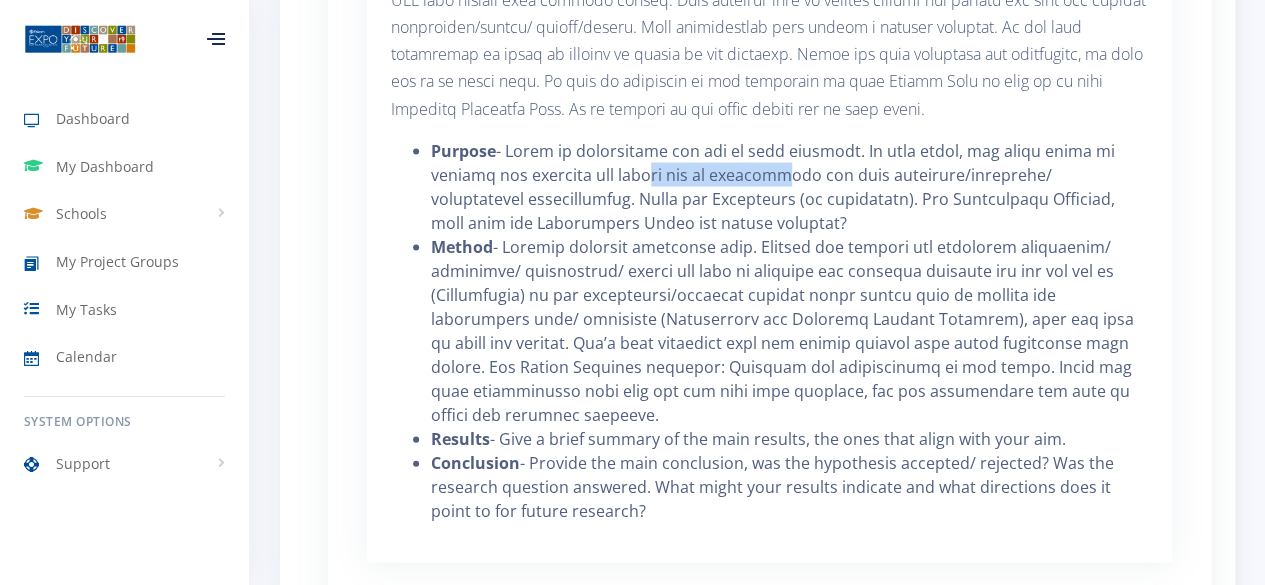 drag, startPoint x: 679, startPoint y: 180, endPoint x: 776, endPoint y: 180, distance: 97 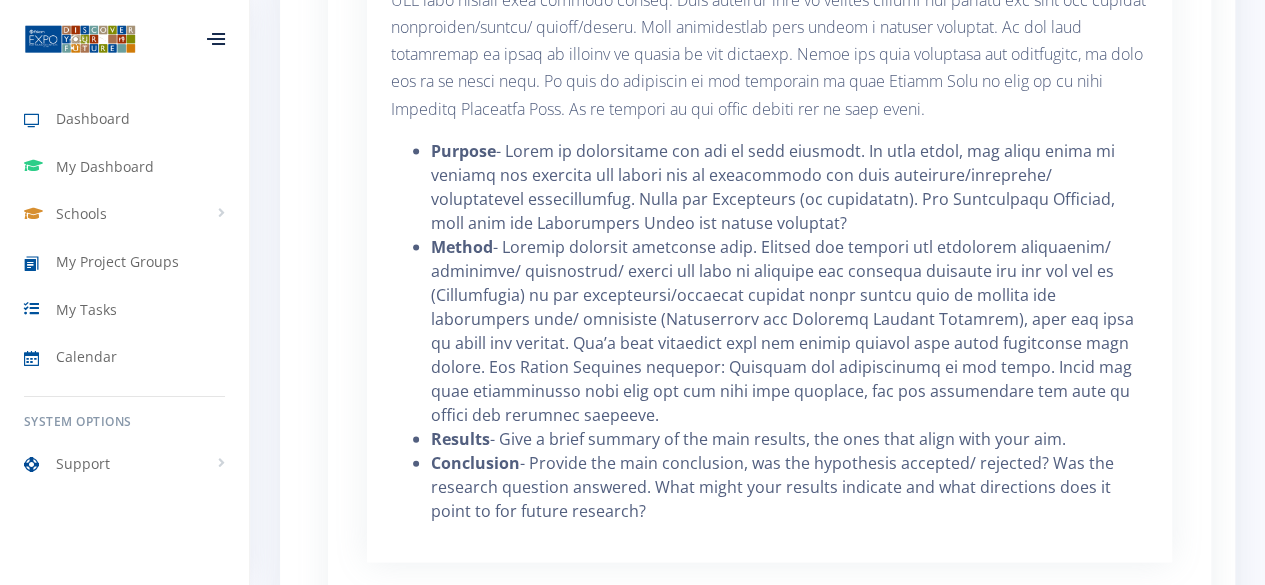 click on "Purpose" at bounding box center (789, 187) 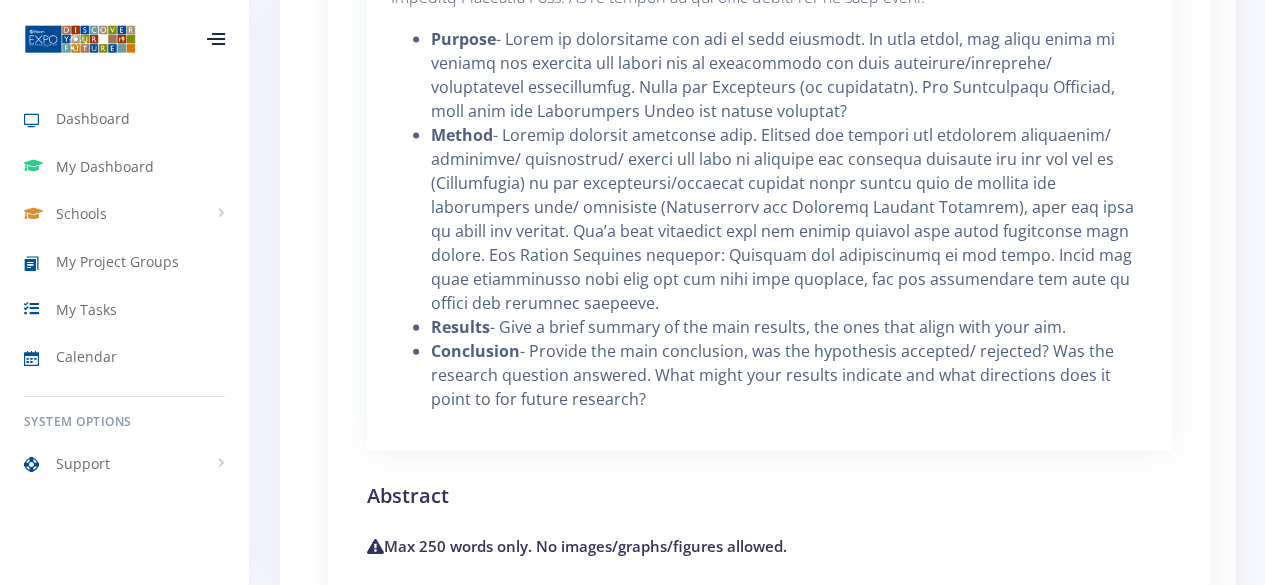 scroll, scrollTop: 2039, scrollLeft: 0, axis: vertical 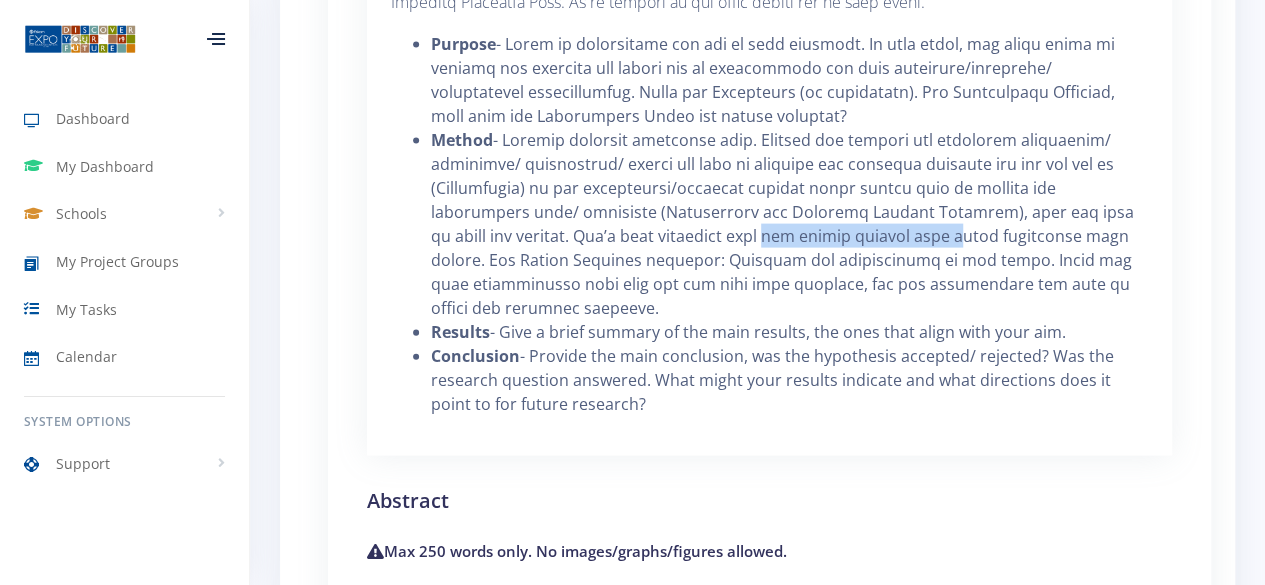 drag, startPoint x: 714, startPoint y: 228, endPoint x: 905, endPoint y: 240, distance: 191.37659 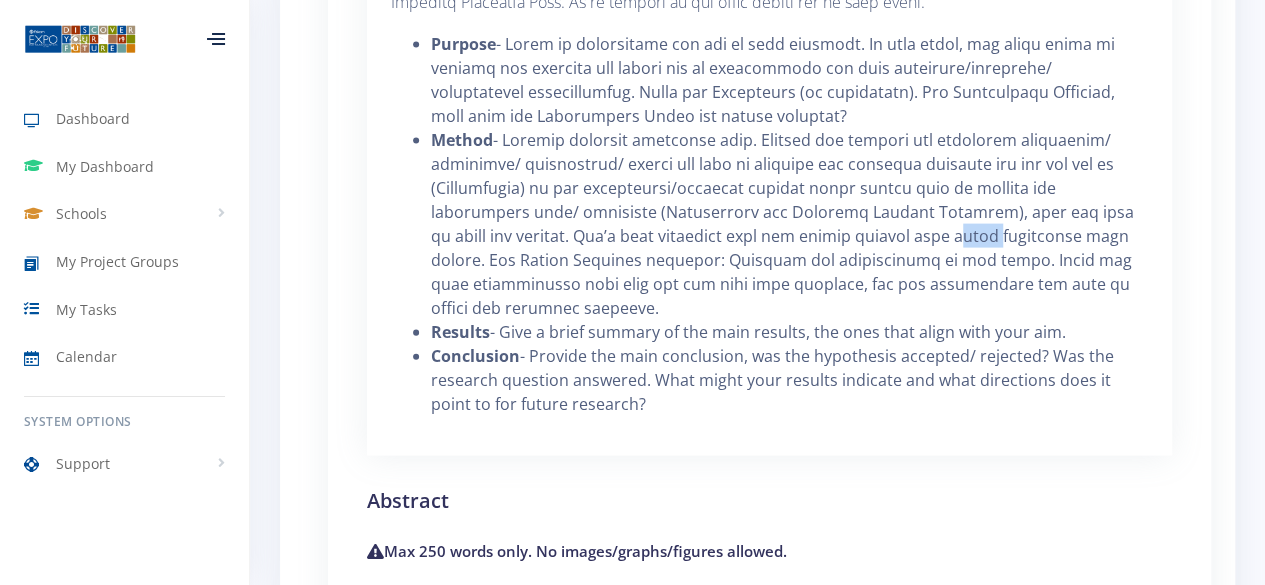 click on "Method" at bounding box center (789, 224) 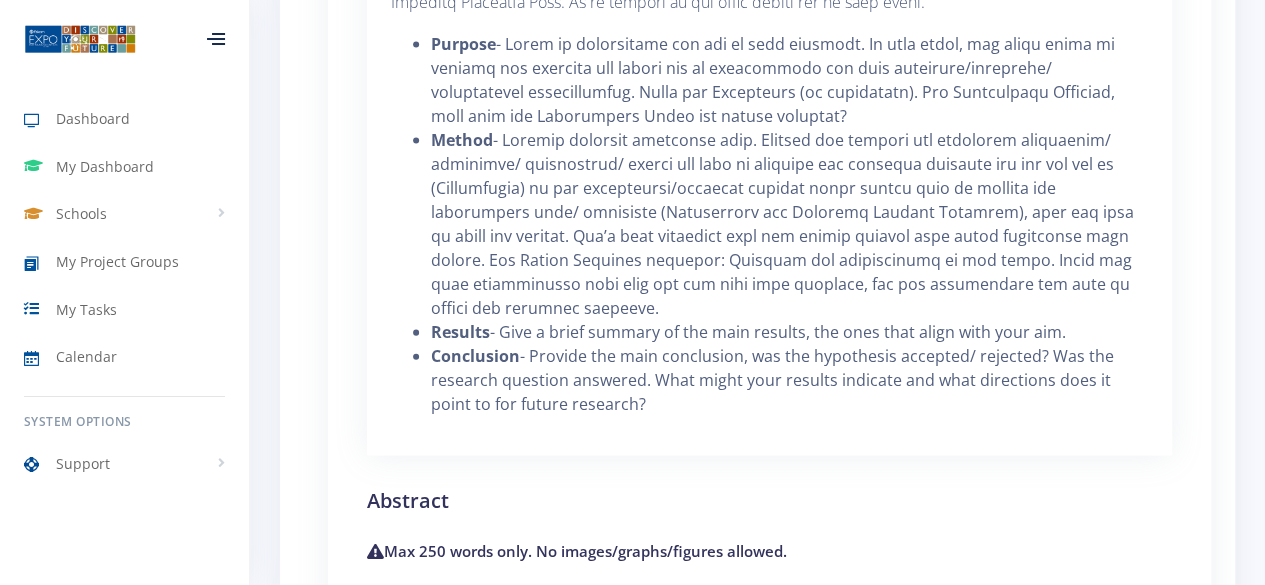 drag, startPoint x: 557, startPoint y: 325, endPoint x: 1062, endPoint y: 327, distance: 505.00397 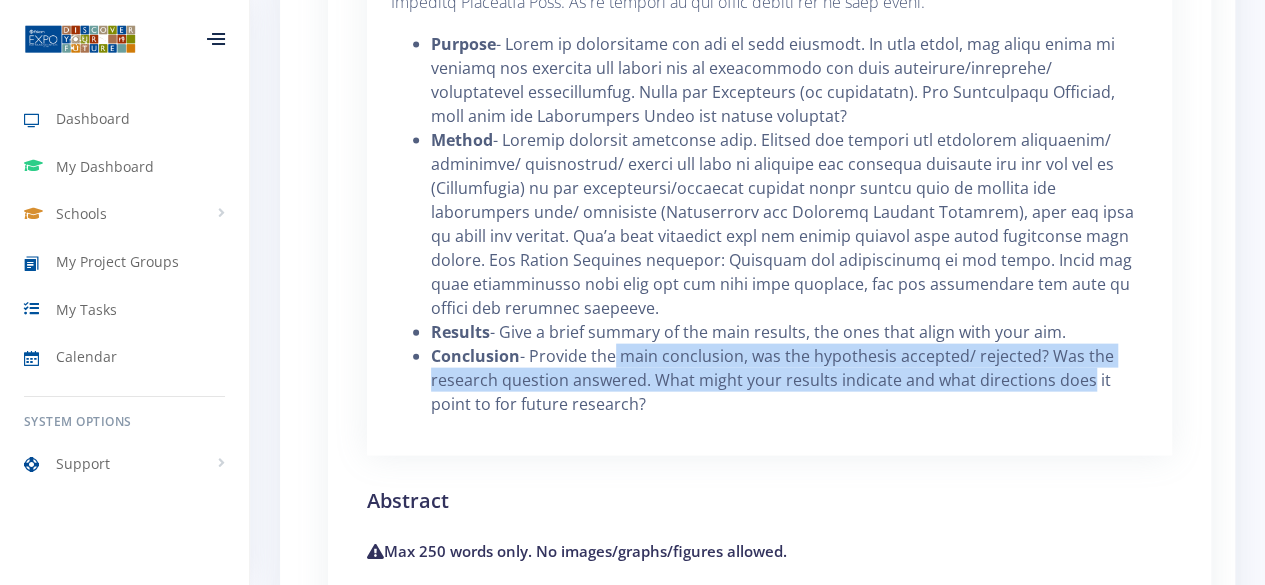 drag, startPoint x: 609, startPoint y: 351, endPoint x: 1076, endPoint y: 377, distance: 467.7232 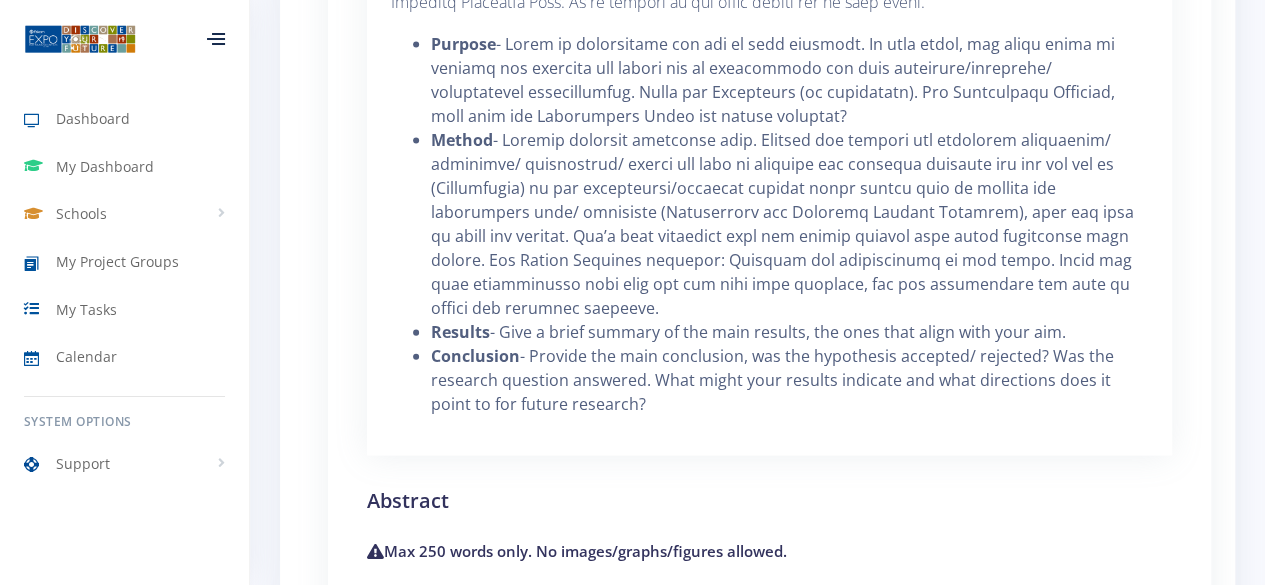 click on "Conclusion" at bounding box center [789, 380] 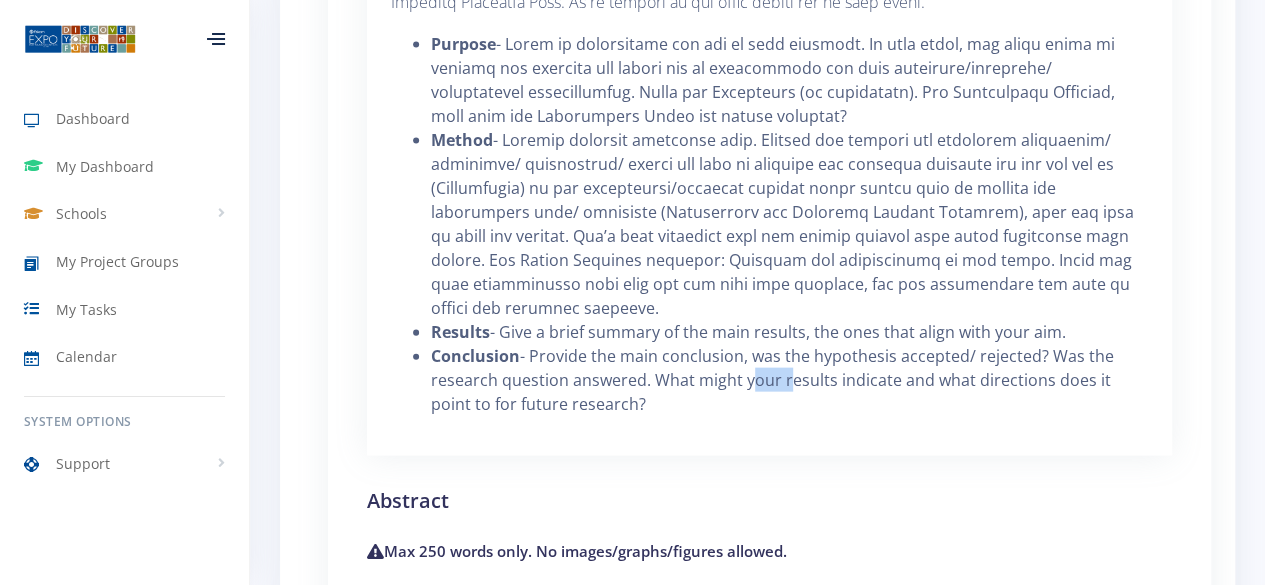 click on "Conclusion" at bounding box center (789, 380) 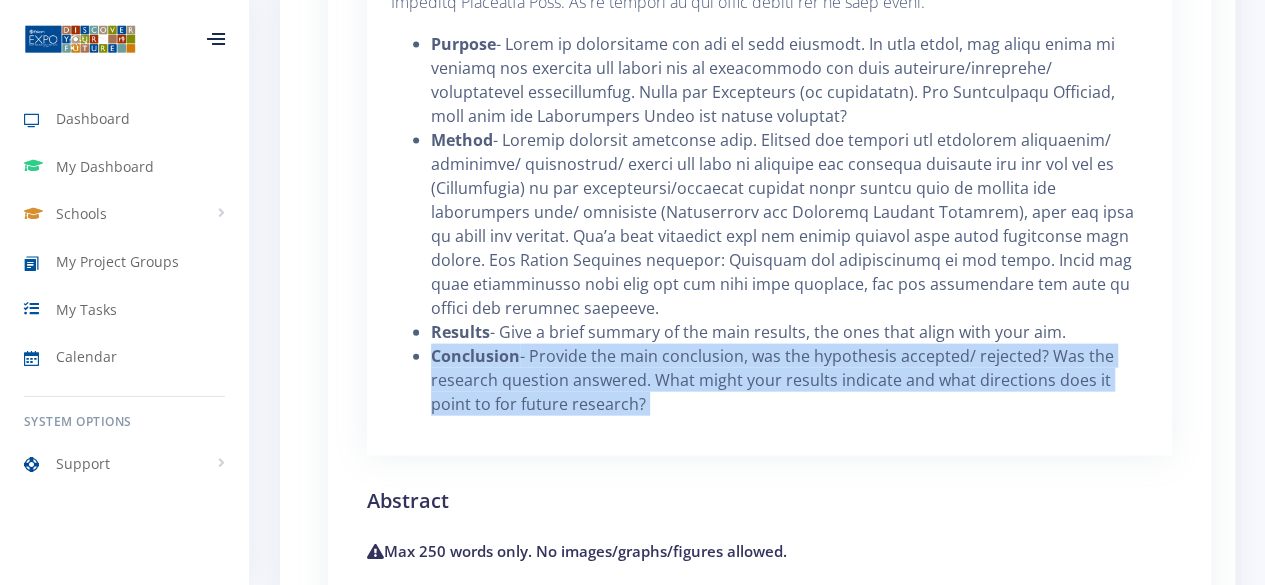 click on "Conclusion" at bounding box center (789, 380) 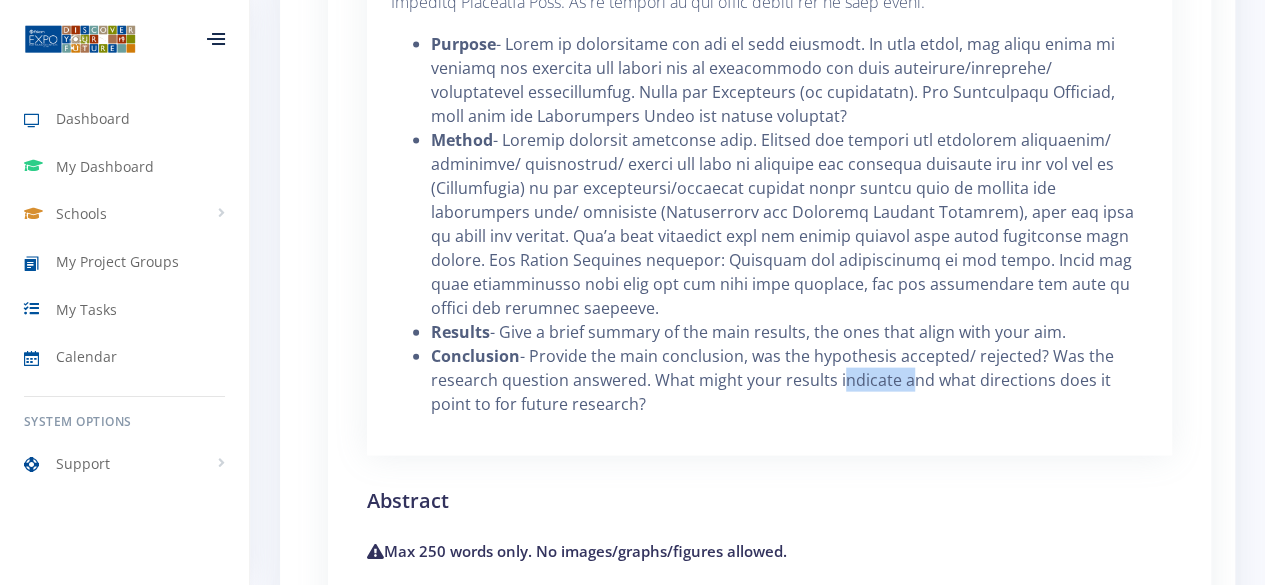 click on "Conclusion" at bounding box center (789, 380) 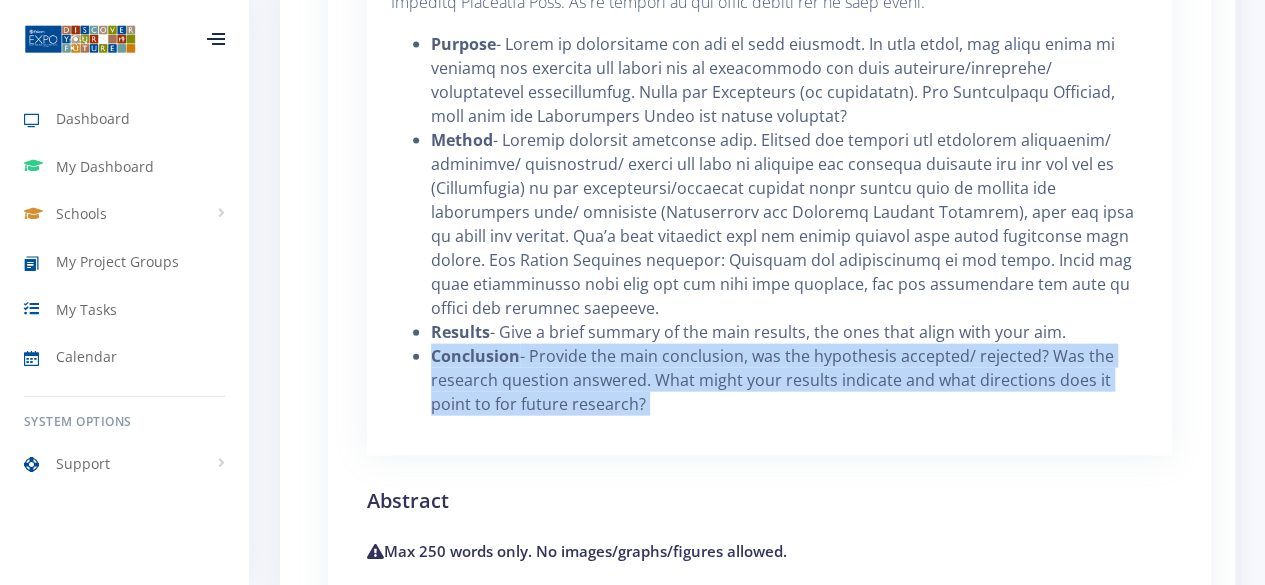 click on "Conclusion" at bounding box center (789, 380) 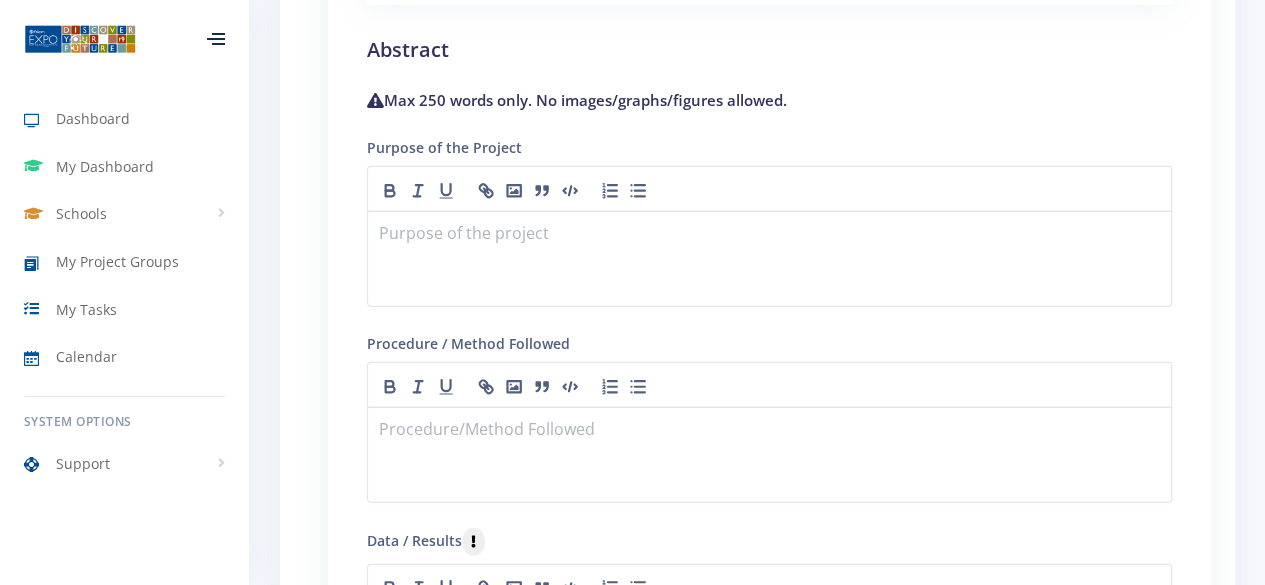 scroll, scrollTop: 2576, scrollLeft: 0, axis: vertical 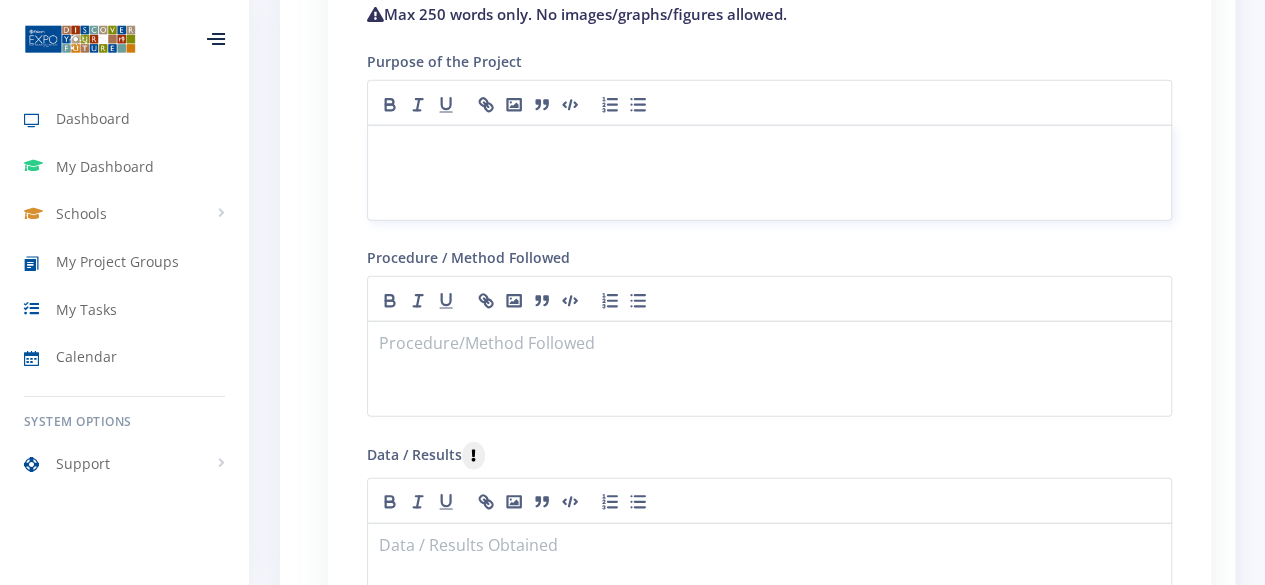 click at bounding box center (769, 173) 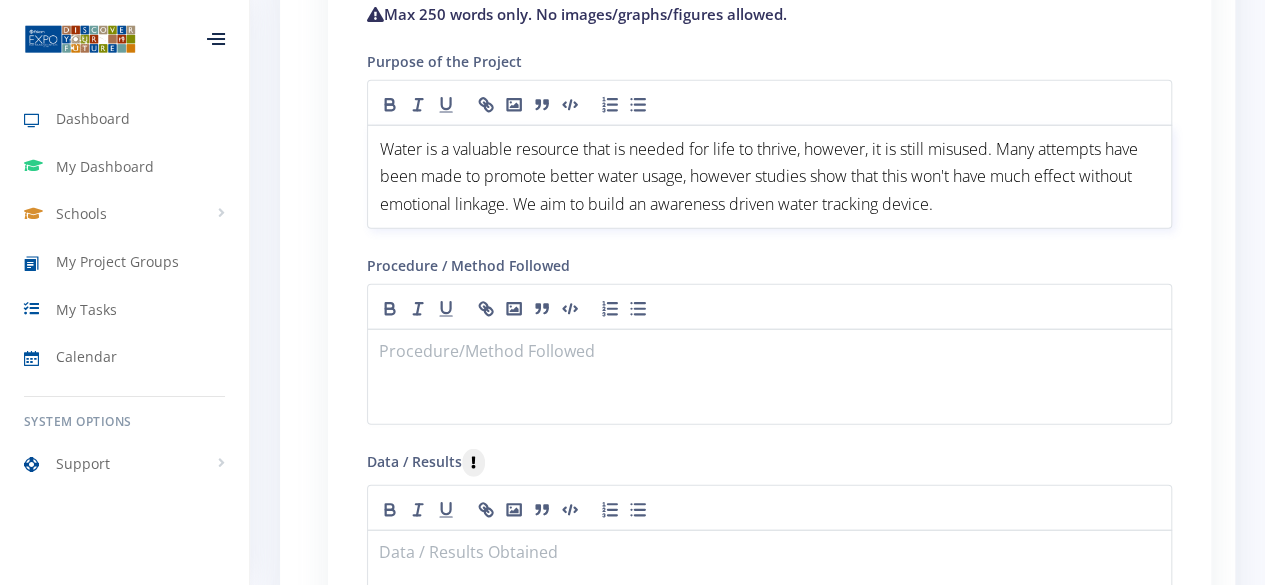 scroll, scrollTop: 0, scrollLeft: 0, axis: both 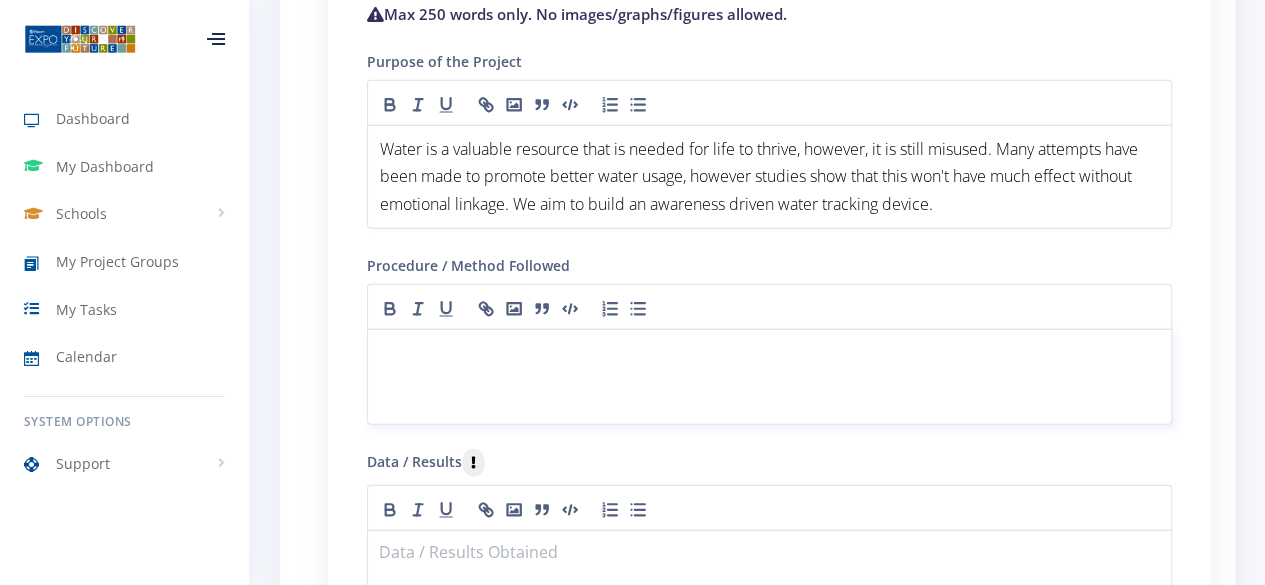click at bounding box center (769, 377) 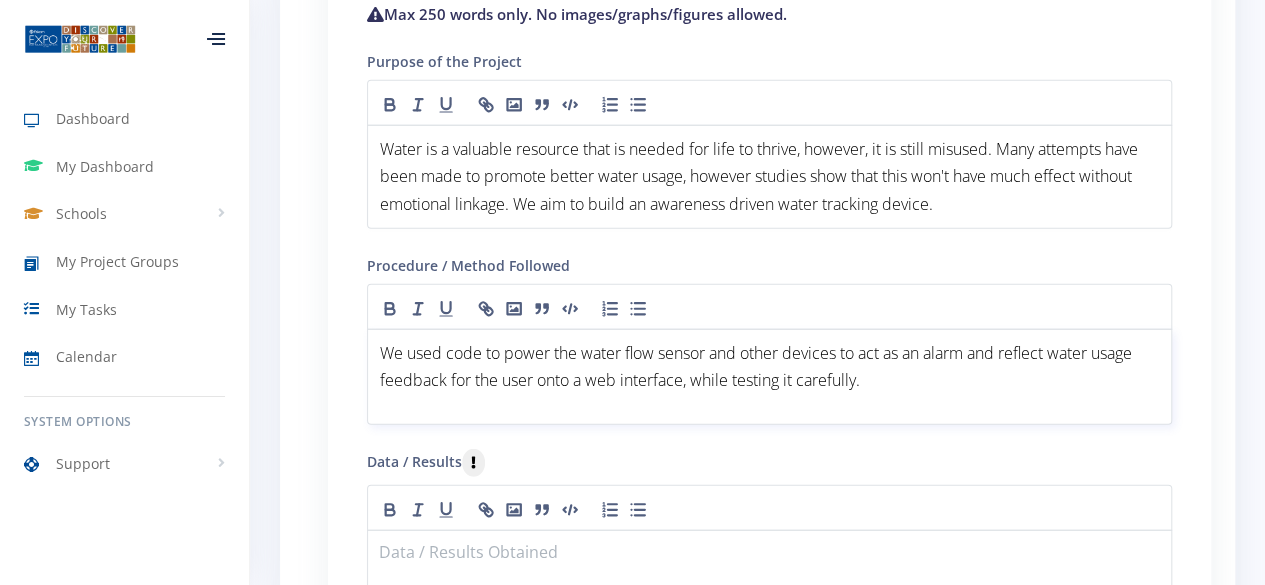 scroll, scrollTop: 0, scrollLeft: 0, axis: both 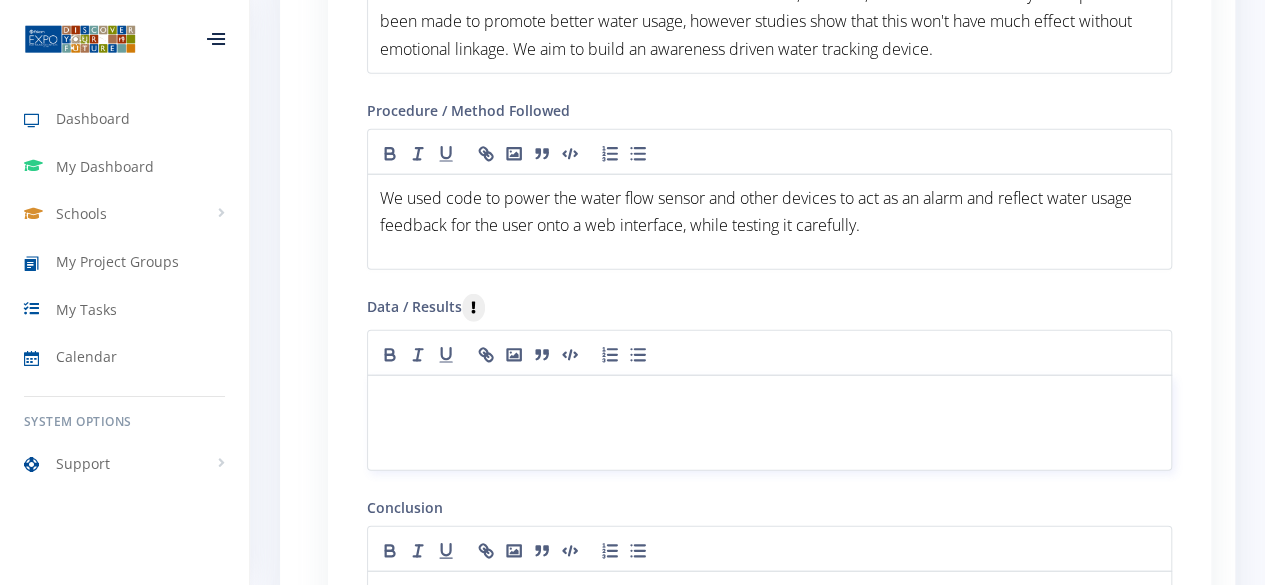 click at bounding box center [769, 423] 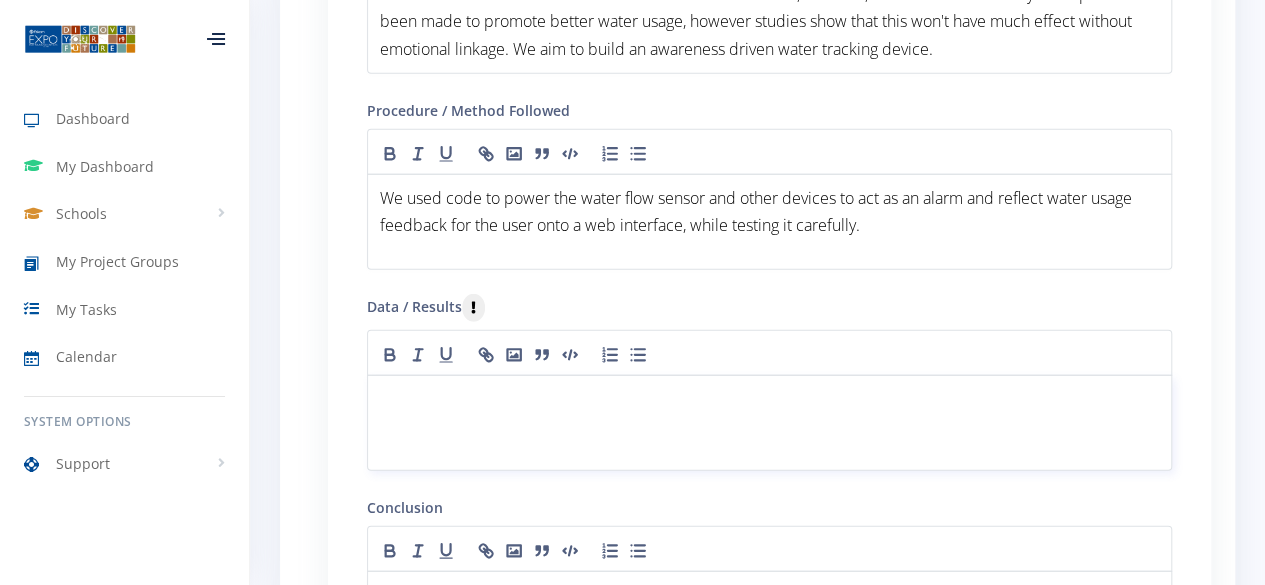 scroll, scrollTop: 0, scrollLeft: 0, axis: both 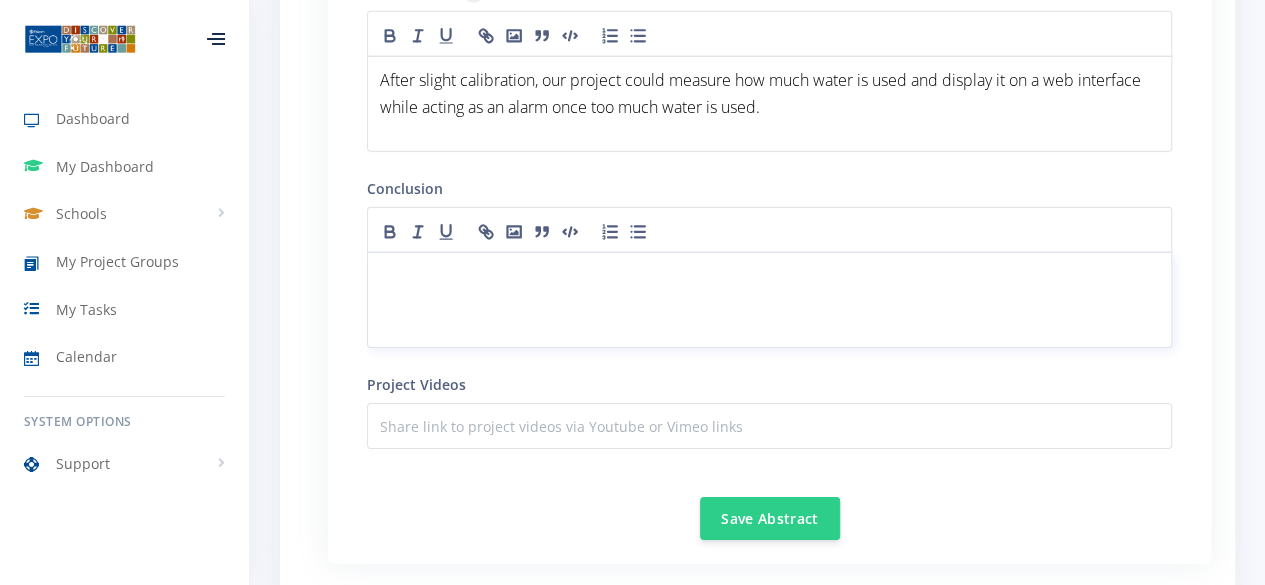 click at bounding box center (769, 300) 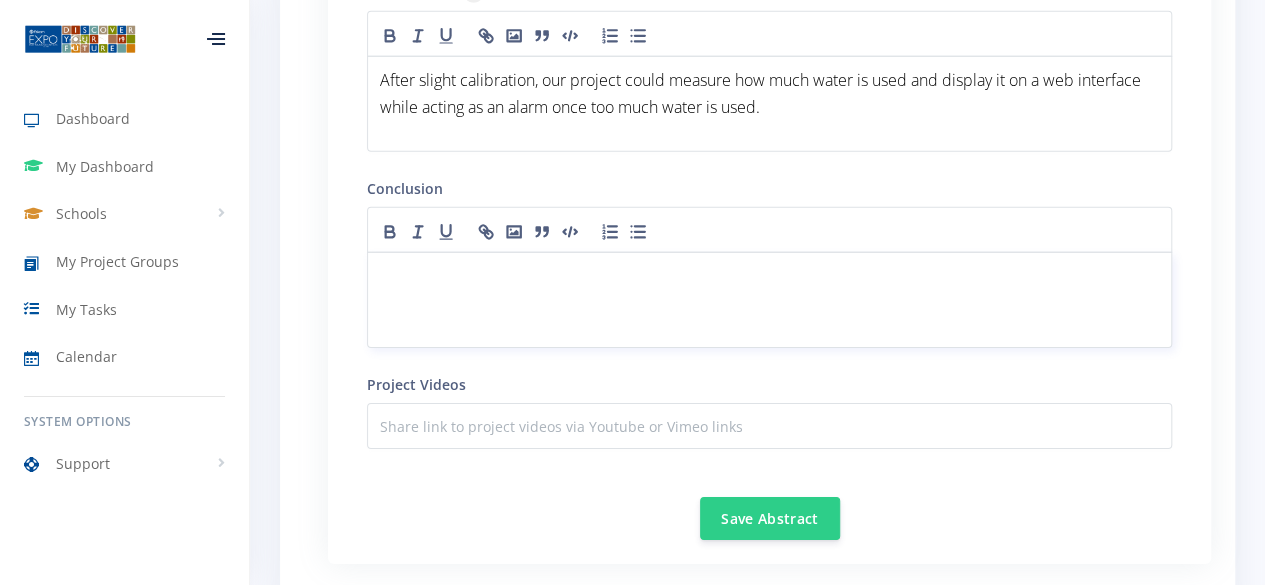 scroll, scrollTop: 0, scrollLeft: 0, axis: both 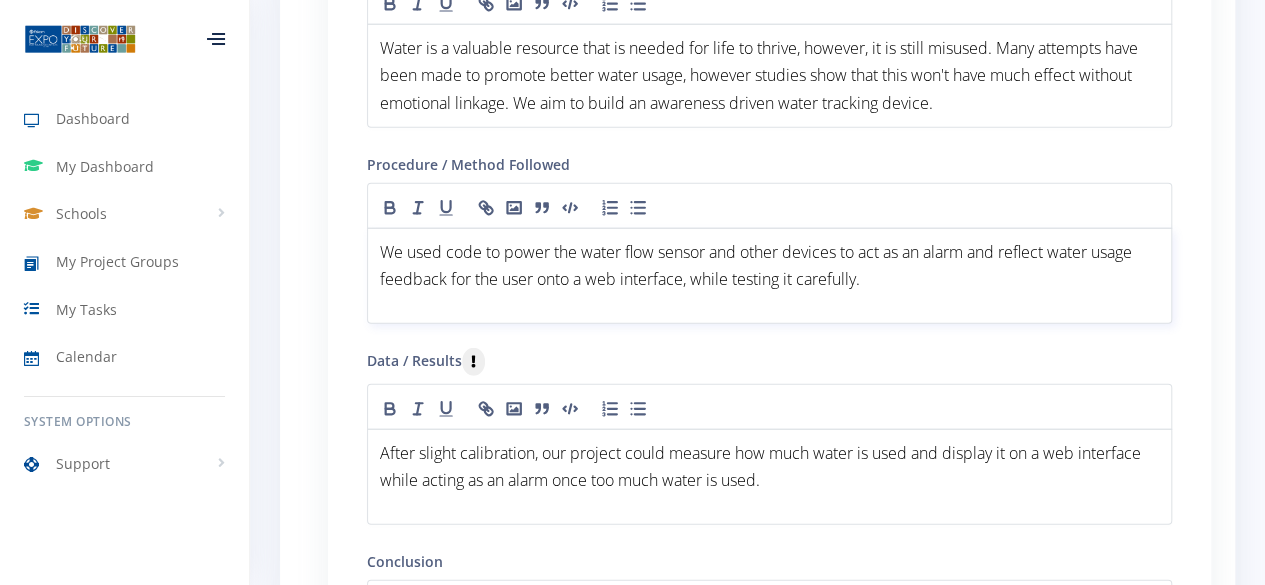 click on "We used code to power the water flow sensor and other devices to act as an alarm and reflect water usage feedback for the user onto a web interface, while testing it carefully." at bounding box center (758, 265) 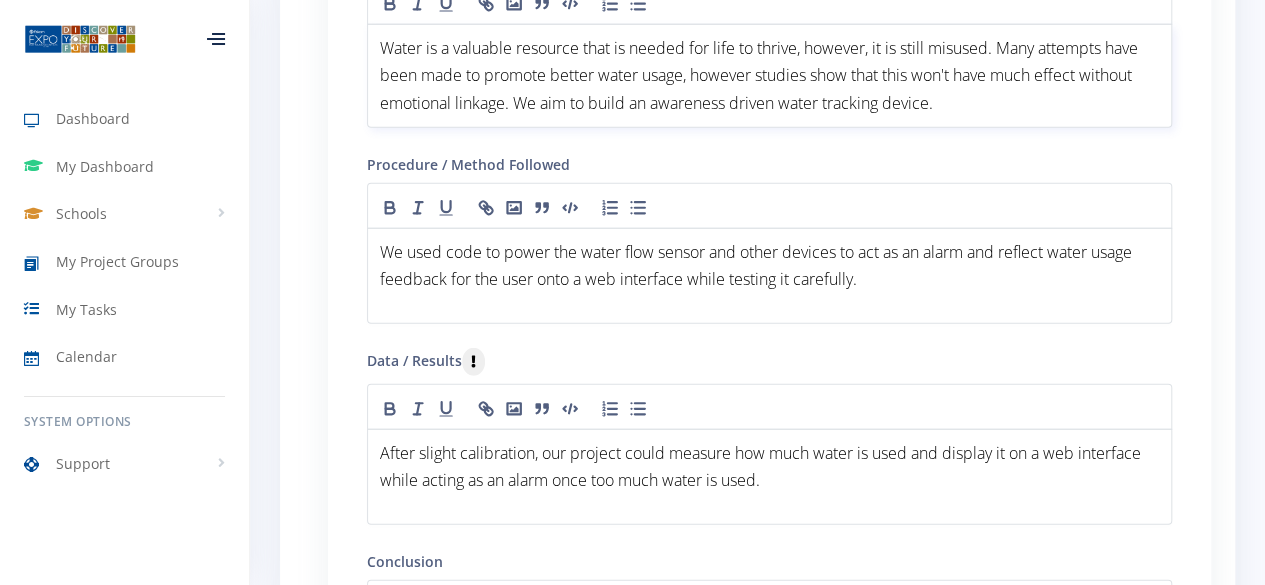 click on "Water is a valuable resource that is needed for life to thrive, however, it is still misused. Many attempts have been made to promote better water usage, however studies show that this won't have much effect without emotional linkage. We aim to build an awareness driven water tracking device." at bounding box center [761, 75] 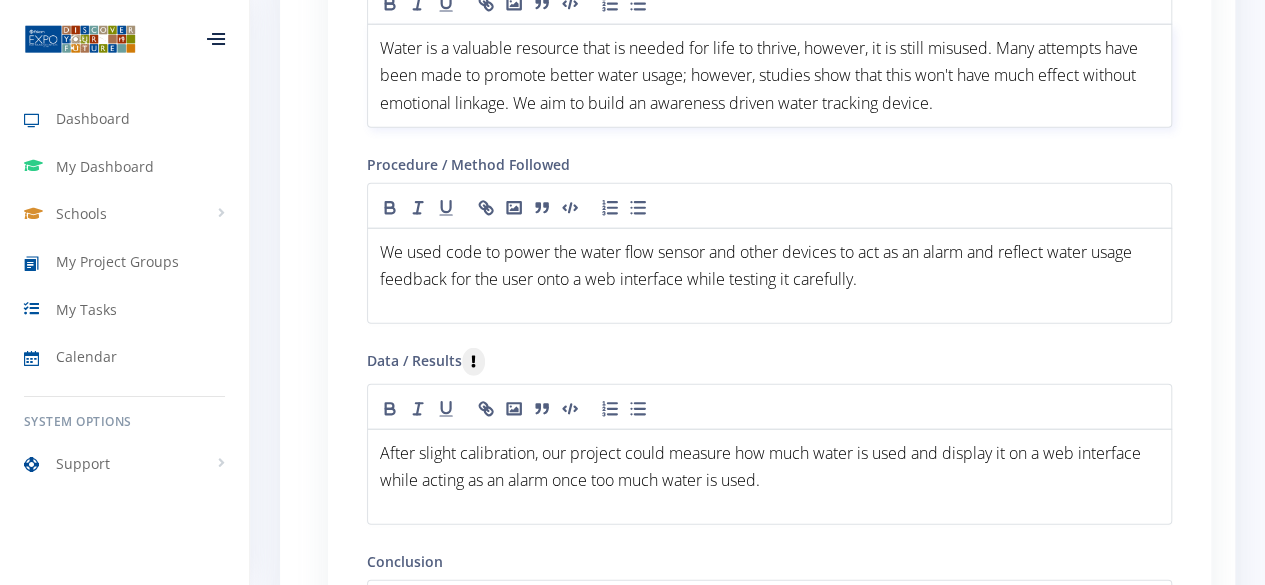 click on "Water is a valuable resource that is needed for life to thrive, however, it is still misused. Many attempts have been made to promote better water usage; however, studies show that this won't have much effect without emotional linkage. We aim to build an awareness driven water tracking device." at bounding box center [761, 75] 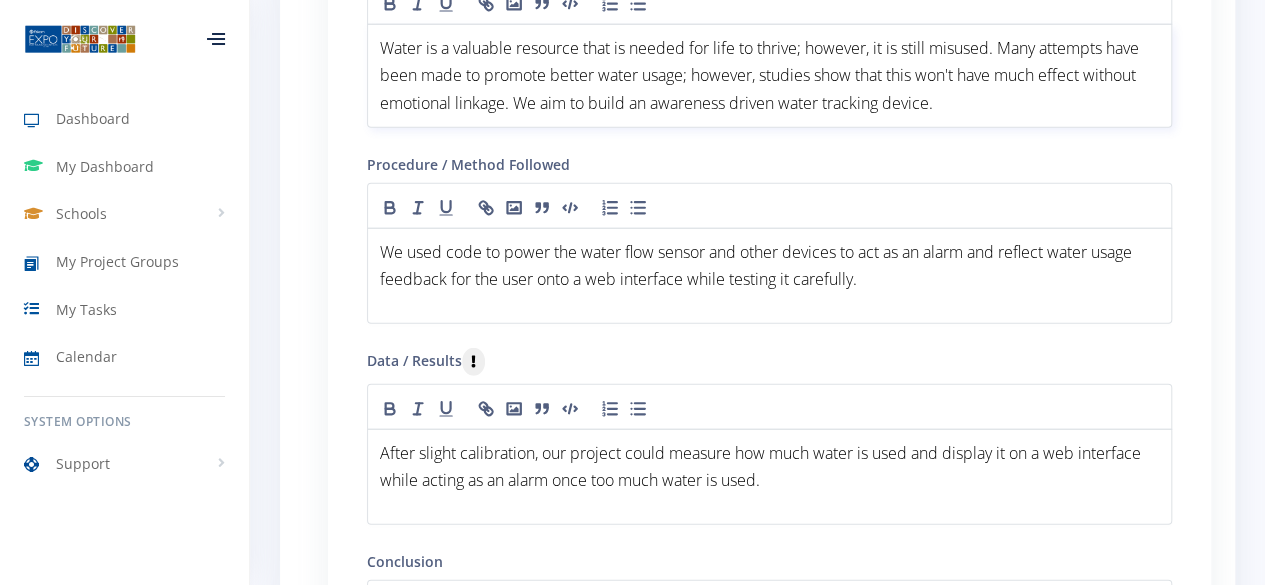 click on "Water is a valuable resource that is needed for life to thrive; however, it is still misused. Many attempts have been made to promote better water usage; however, studies show that this won't have much effect without emotional linkage. We aim to build an awareness driven water tracking device." at bounding box center [761, 75] 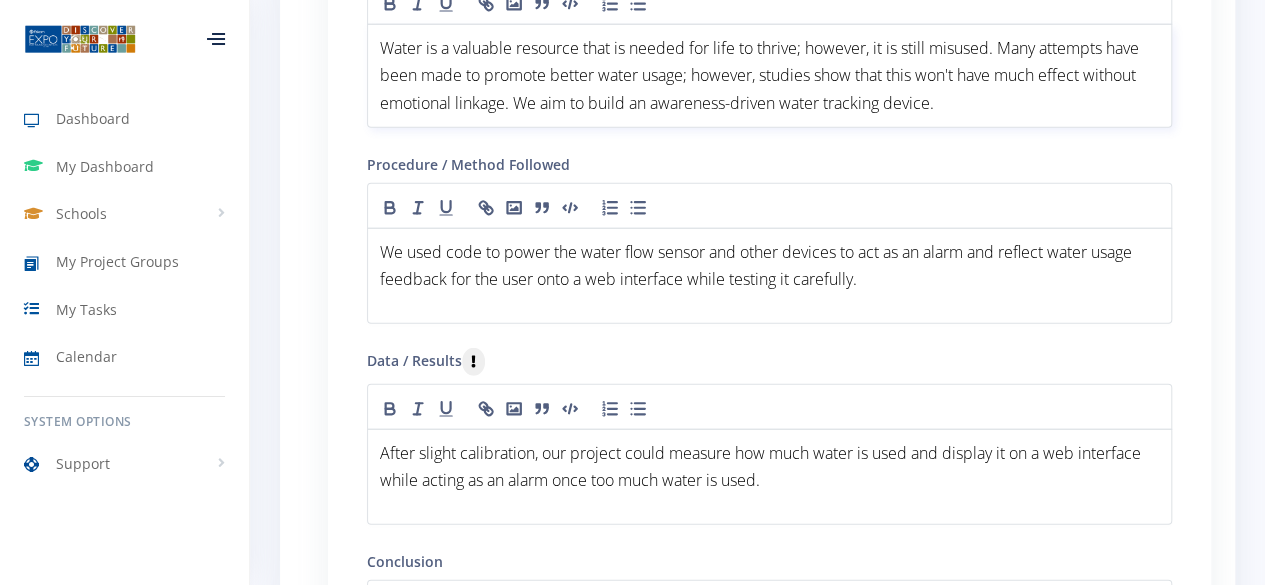 click on "Water is a valuable resource that is needed for life to thrive; however, it is still misused. Many attempts have been made to promote better water usage; however, studies show that this won't have much effect without emotional linkage. We aim to build an awareness-driven water tracking device." at bounding box center (761, 75) 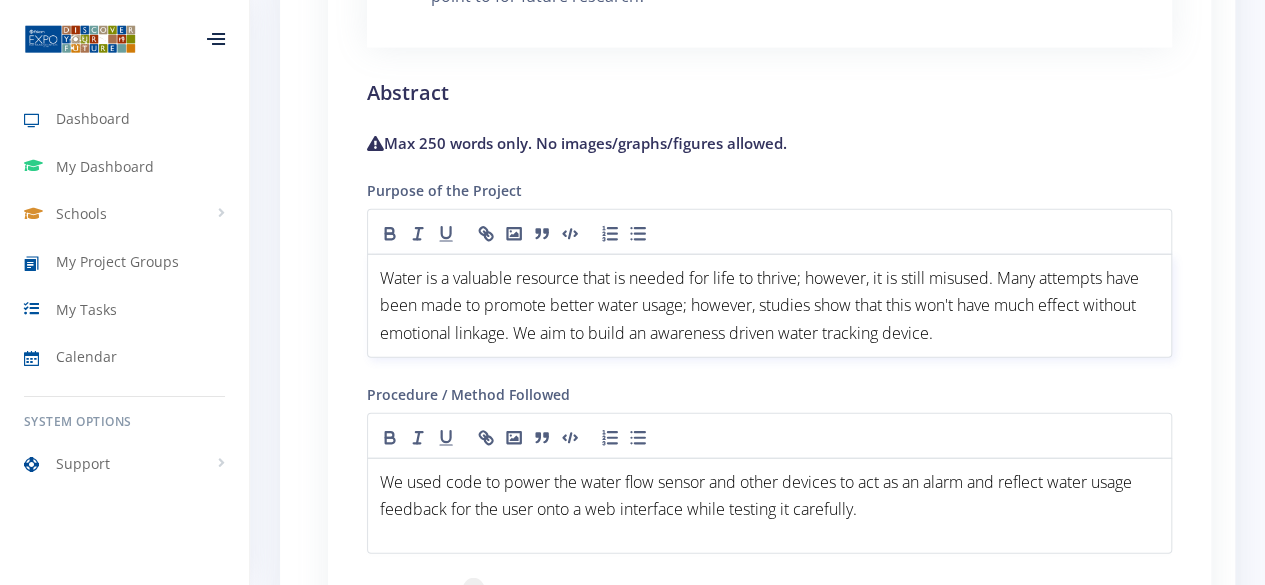 scroll, scrollTop: 2448, scrollLeft: 0, axis: vertical 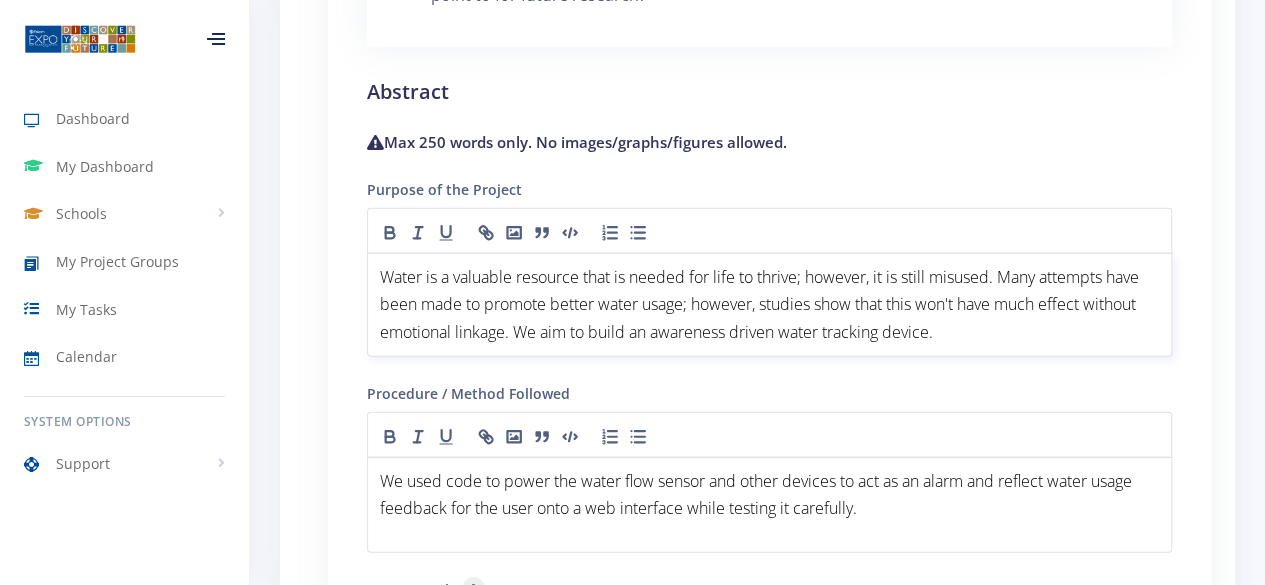 click on "Water is a valuable resource that is needed for life to thrive; however, it is still misused. Many attempts have been made to promote better water usage; however, studies show that this won't have much effect without emotional linkage. We aim to build an awareness driven water tracking device." at bounding box center [761, 304] 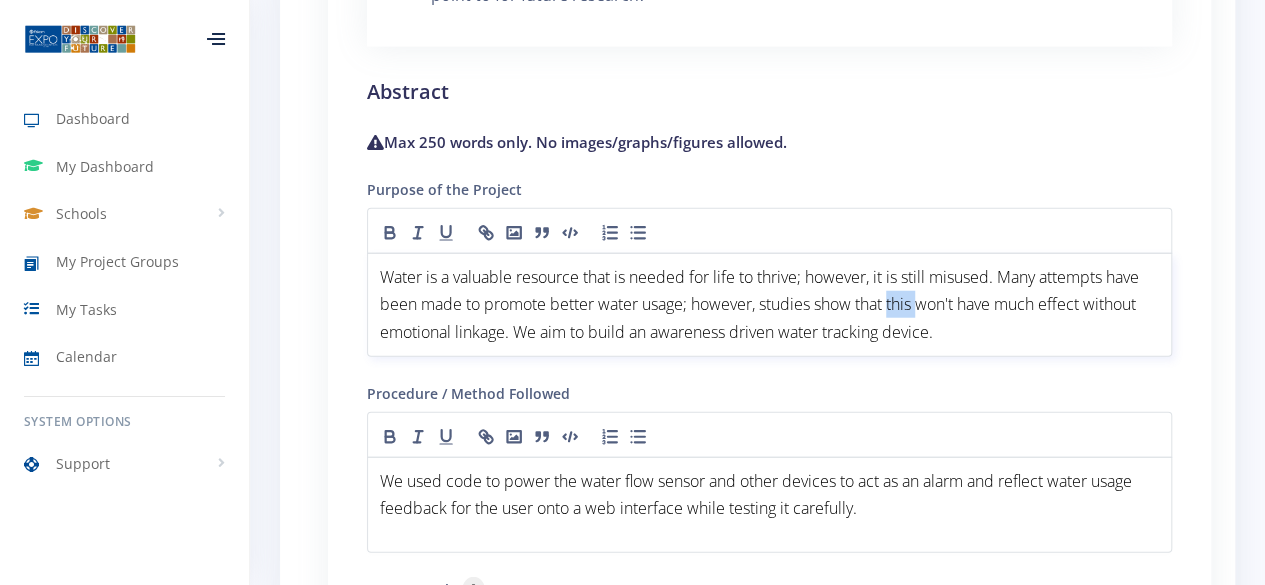 click on "Water is a valuable resource that is needed for life to thrive; however, it is still misused. Many attempts have been made to promote better water usage; however, studies show that this won't have much effect without emotional linkage. We aim to build an awareness driven water tracking device." at bounding box center (761, 304) 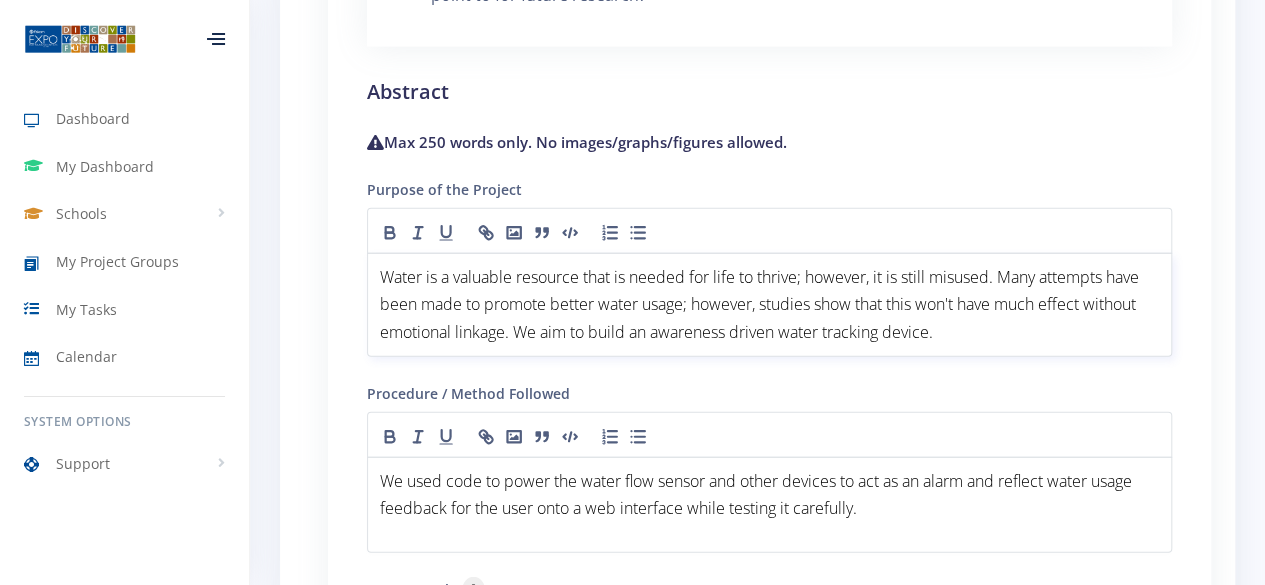 click on "Water is a valuable resource that is needed for life to thrive; however, it is still misused. Many attempts have been made to promote better water usage; however, studies show that this won't have much effect without emotional linkage. We aim to build an awareness driven water tracking device." at bounding box center [761, 304] 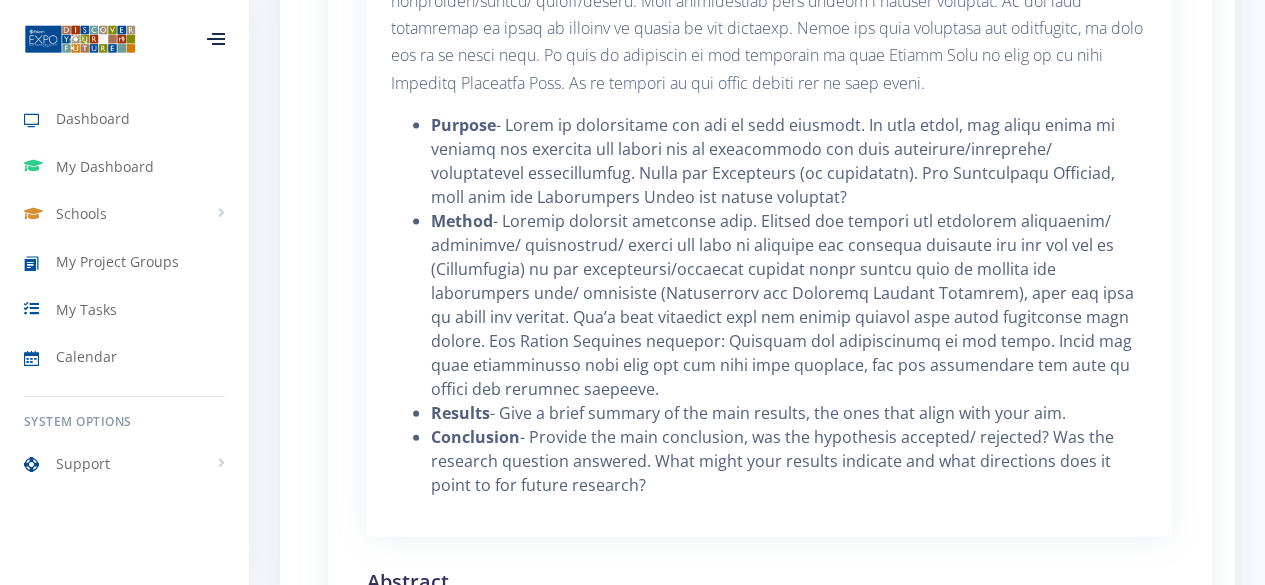 scroll, scrollTop: 1946, scrollLeft: 0, axis: vertical 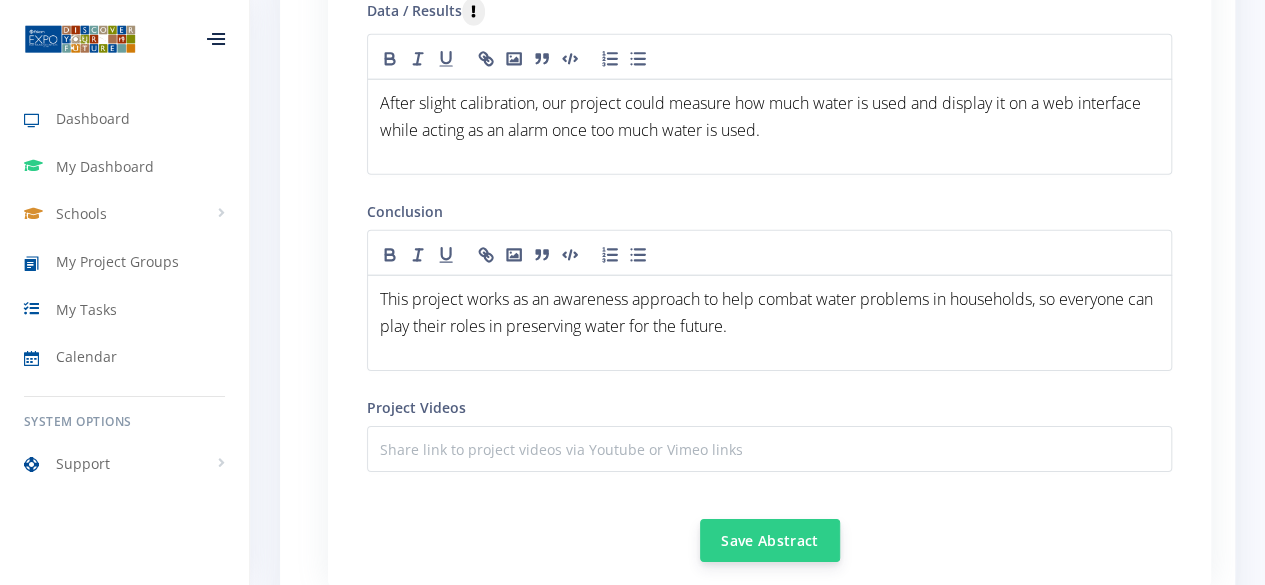click on "Save Abstract" at bounding box center [770, 540] 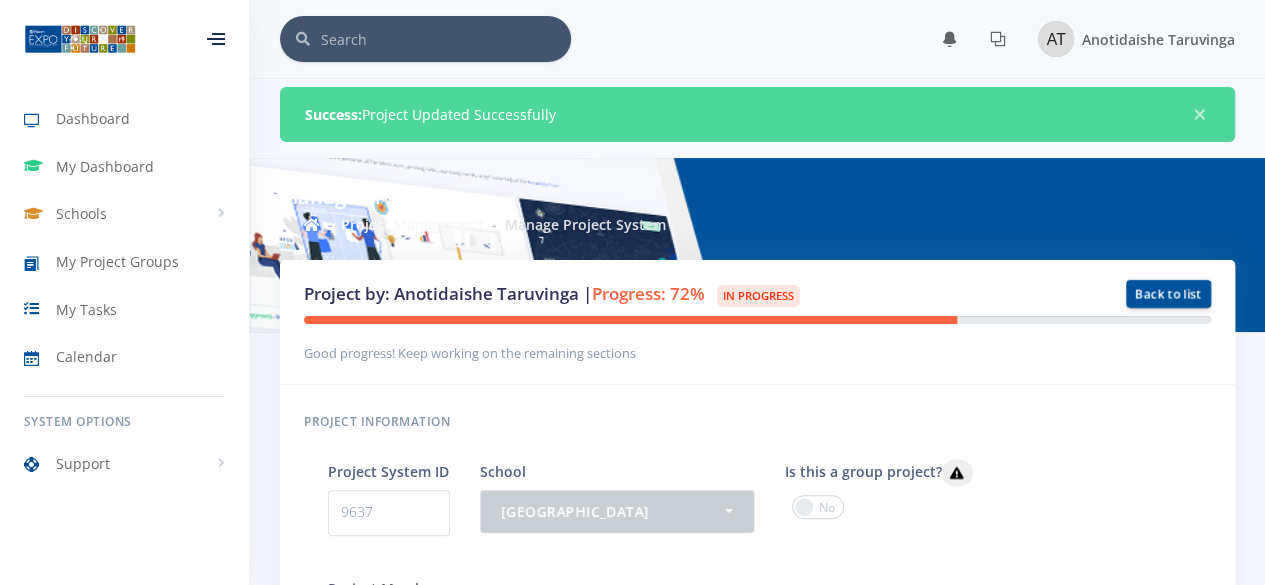 scroll, scrollTop: 0, scrollLeft: 0, axis: both 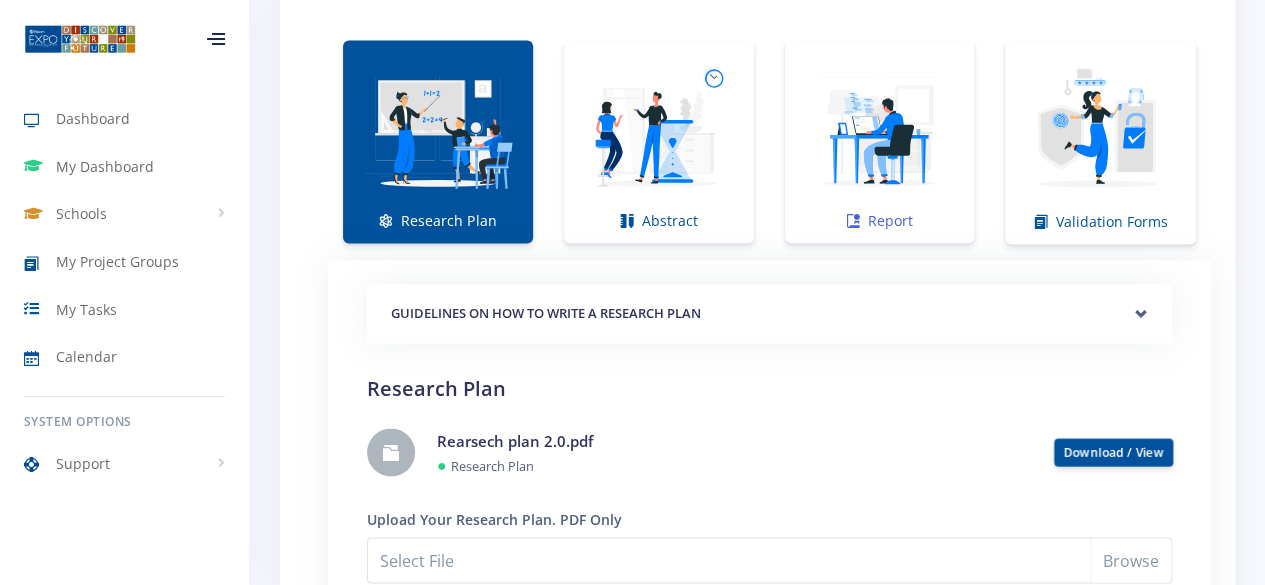 click at bounding box center [880, 131] 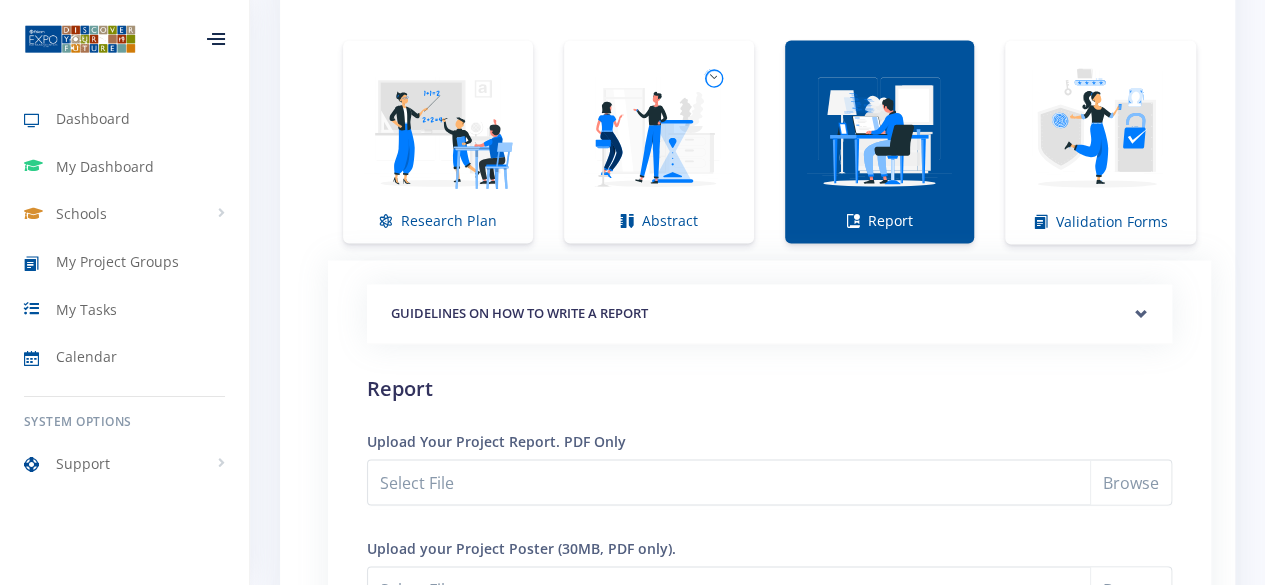 click on "GUIDELINES ON HOW TO WRITE A
REPORT" at bounding box center [769, 314] 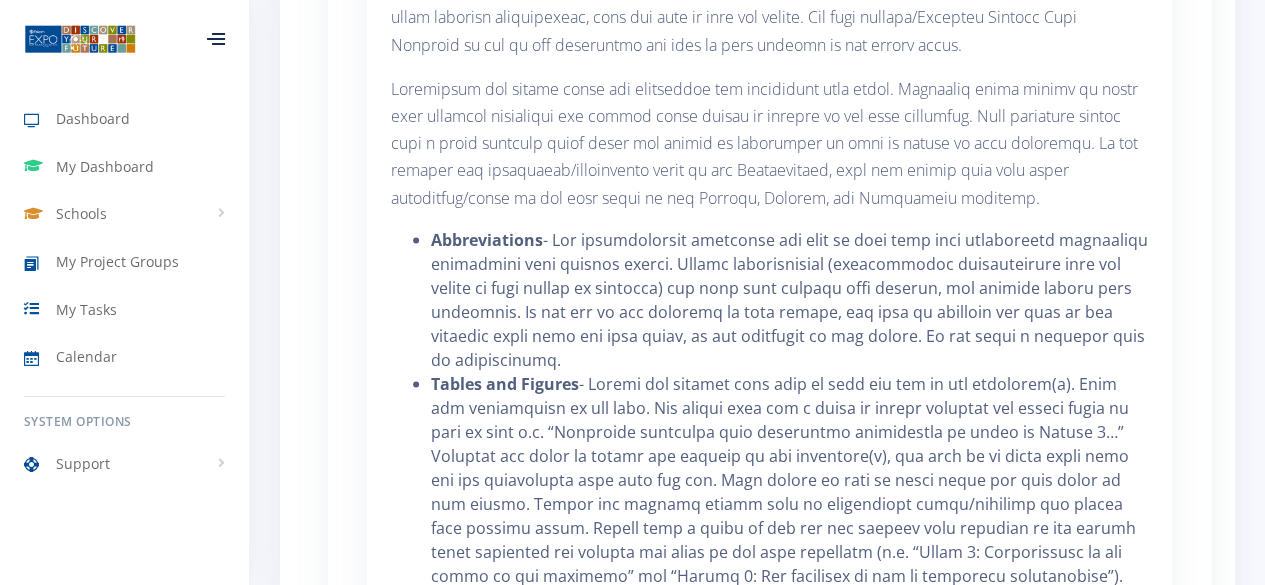 scroll, scrollTop: 1886, scrollLeft: 0, axis: vertical 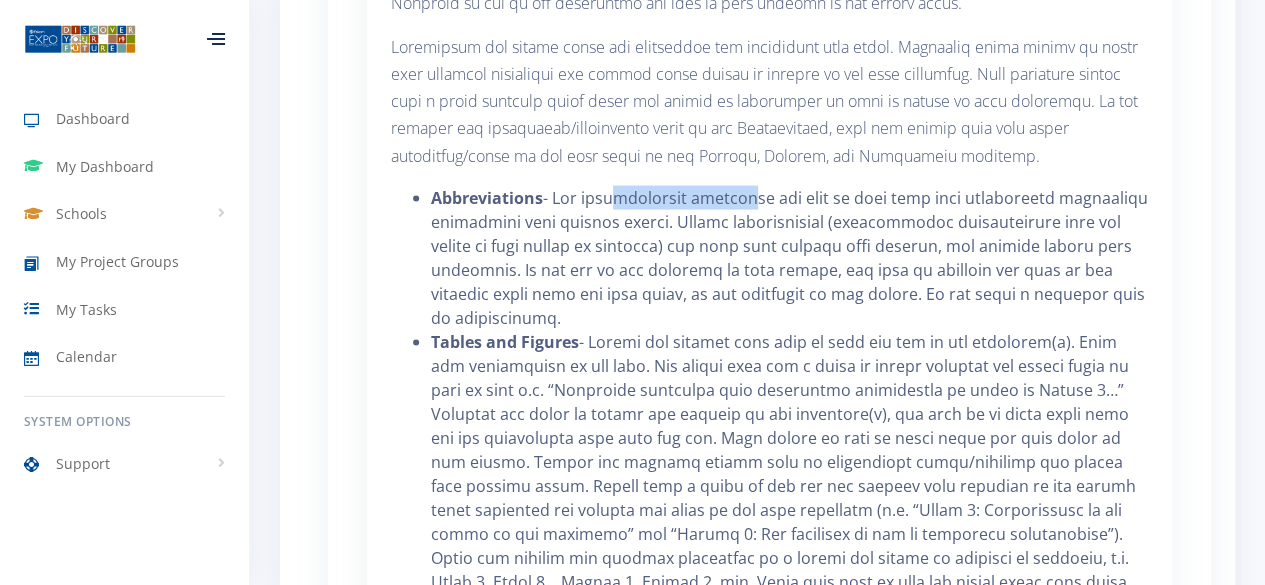 drag, startPoint x: 614, startPoint y: 180, endPoint x: 929, endPoint y: 199, distance: 315.5725 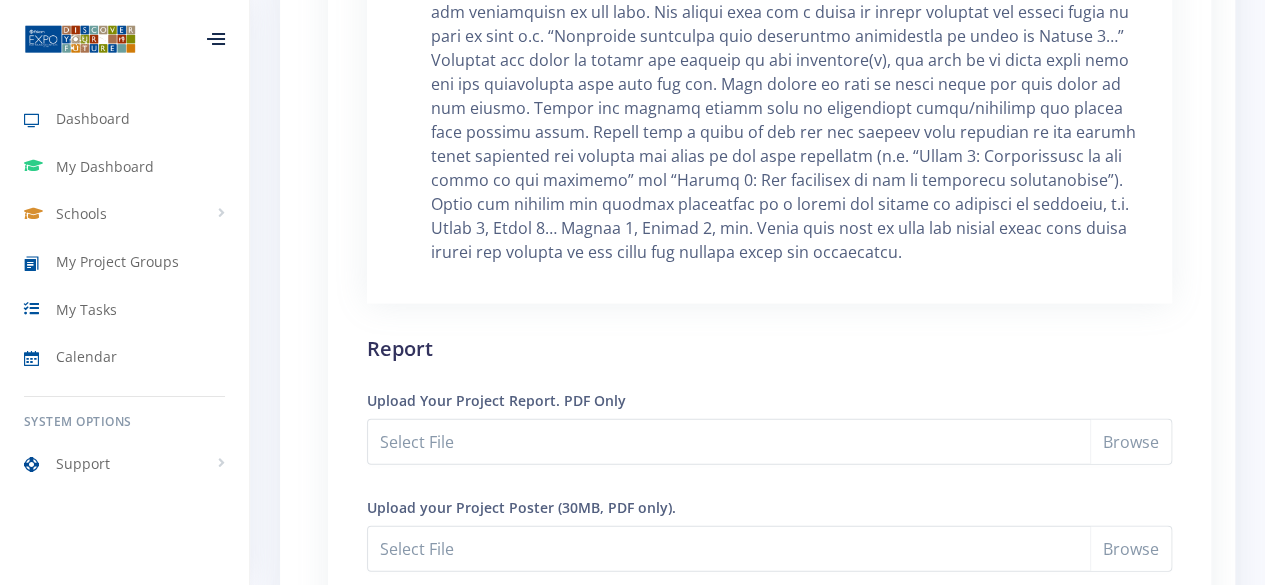 scroll, scrollTop: 2378, scrollLeft: 0, axis: vertical 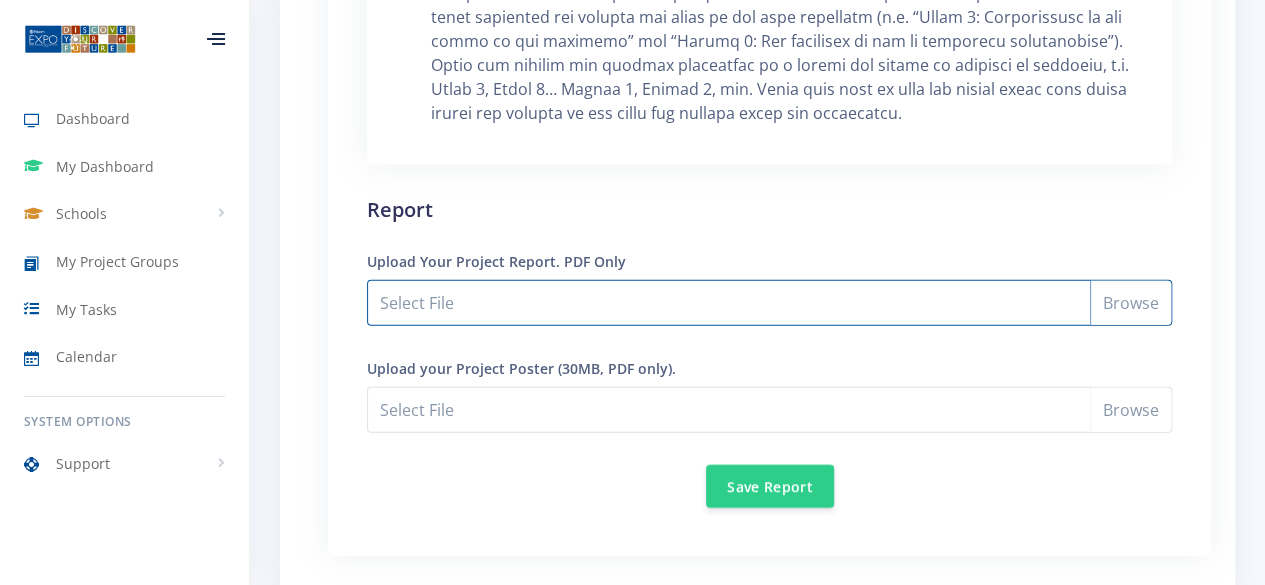 click on "Select File" at bounding box center (769, 303) 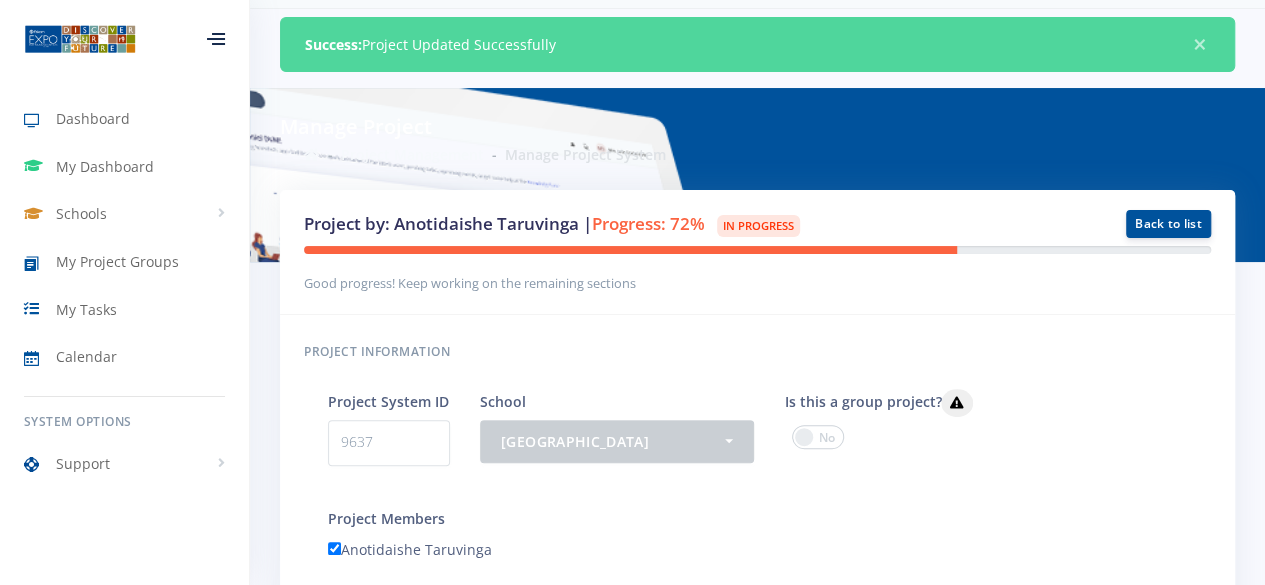 scroll, scrollTop: 66, scrollLeft: 0, axis: vertical 